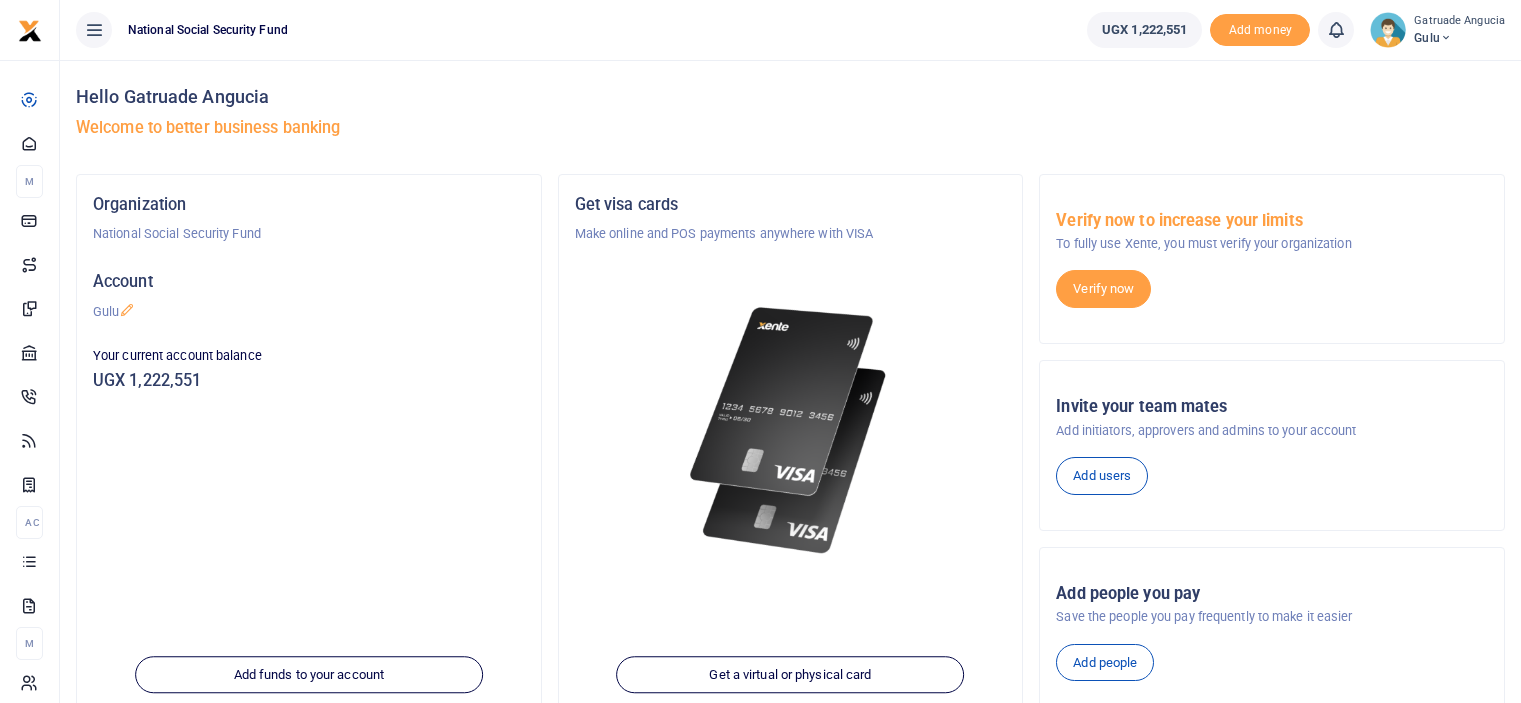 scroll, scrollTop: 0, scrollLeft: 0, axis: both 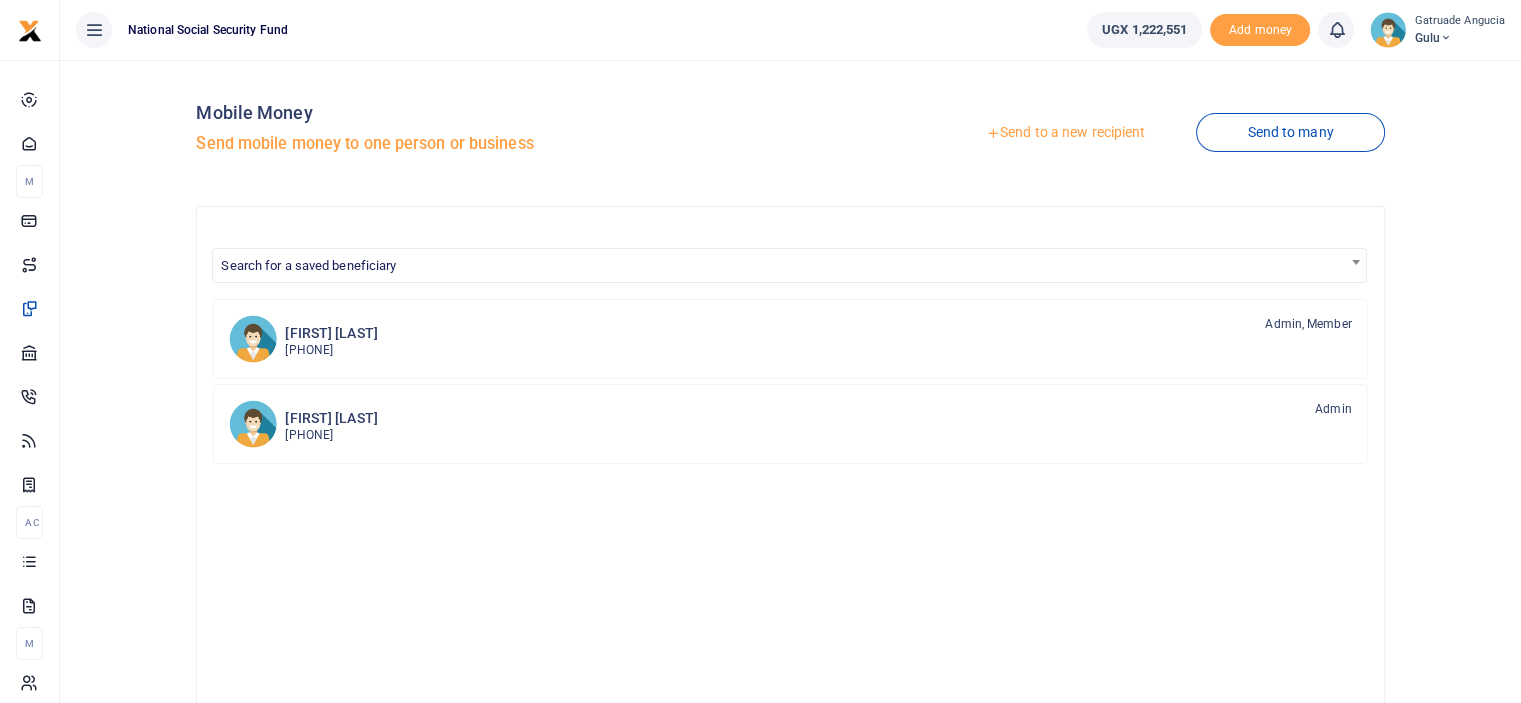 click on "Send to a new recipient" at bounding box center (1065, 133) 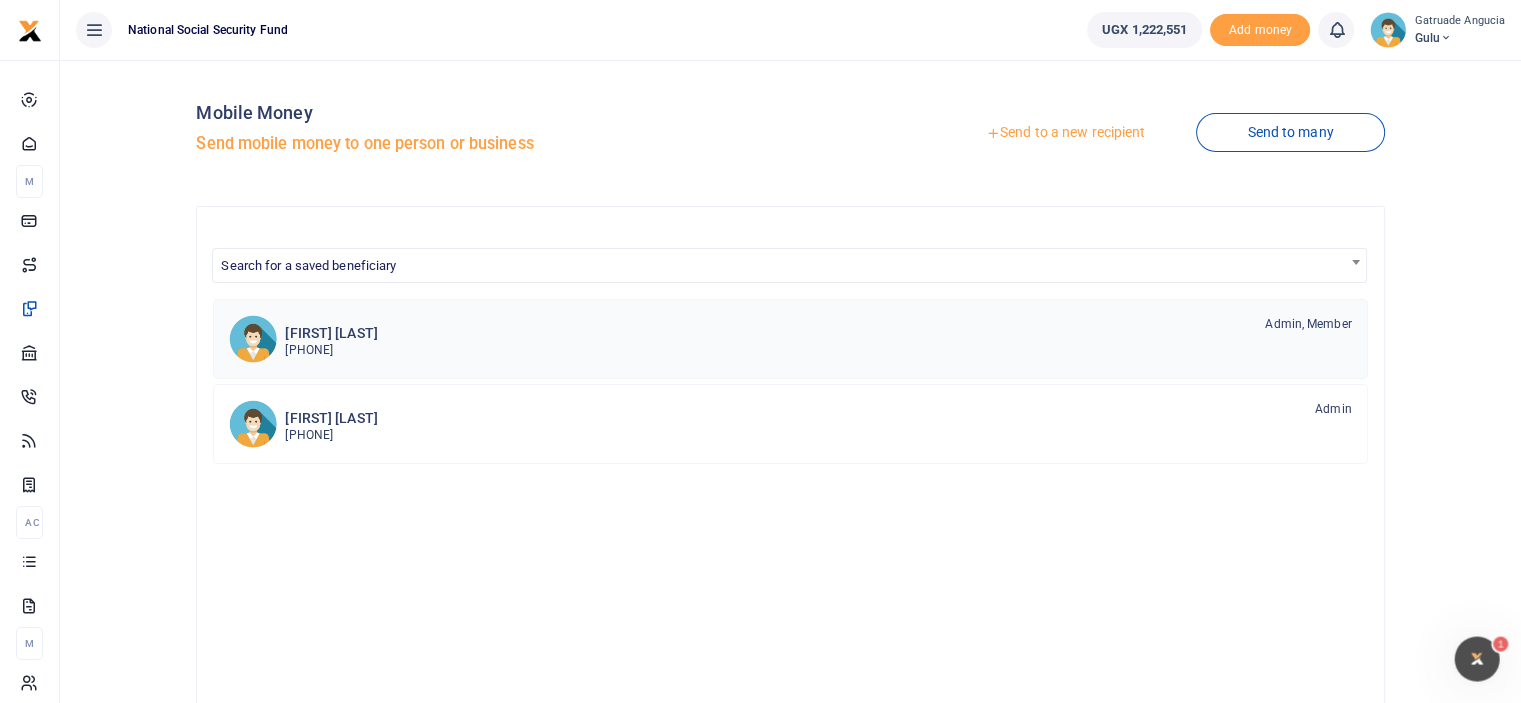 scroll, scrollTop: 0, scrollLeft: 0, axis: both 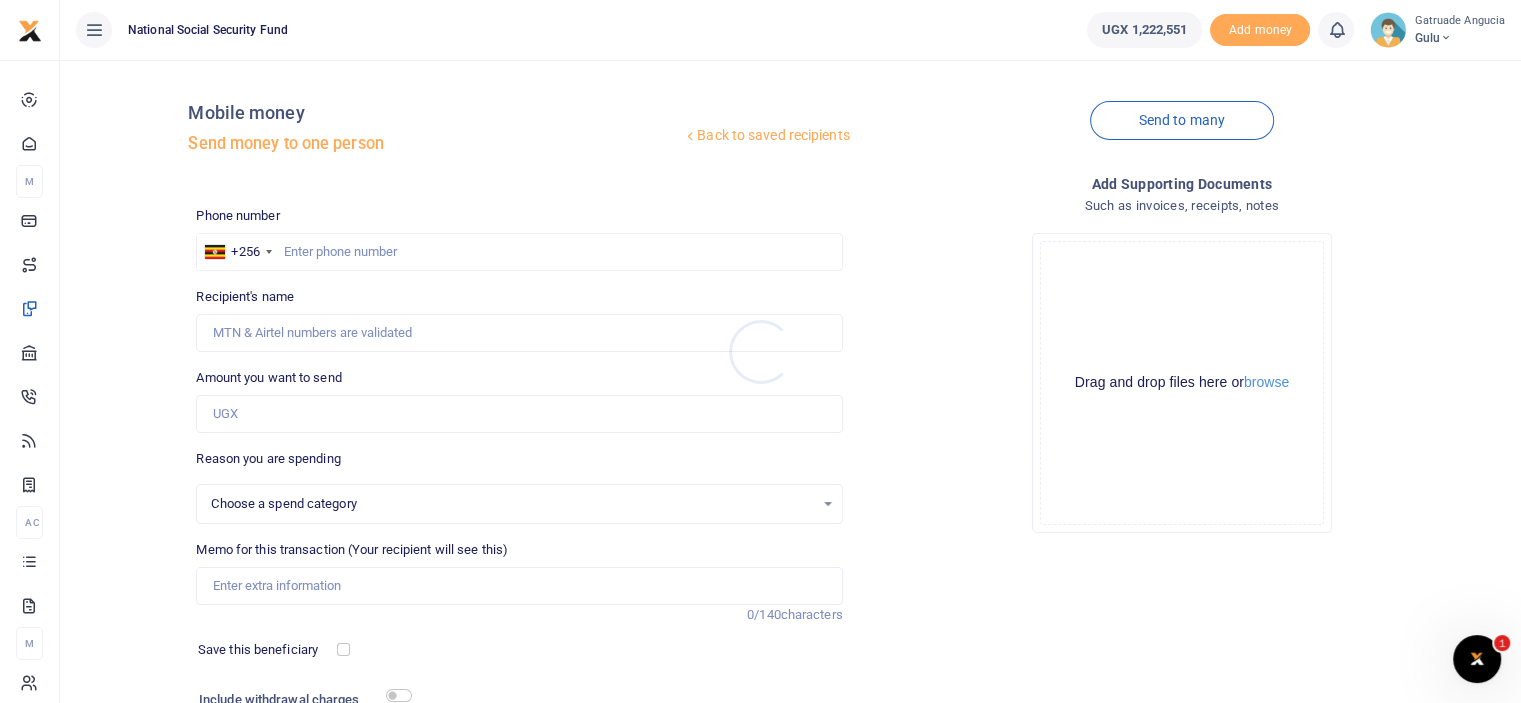select 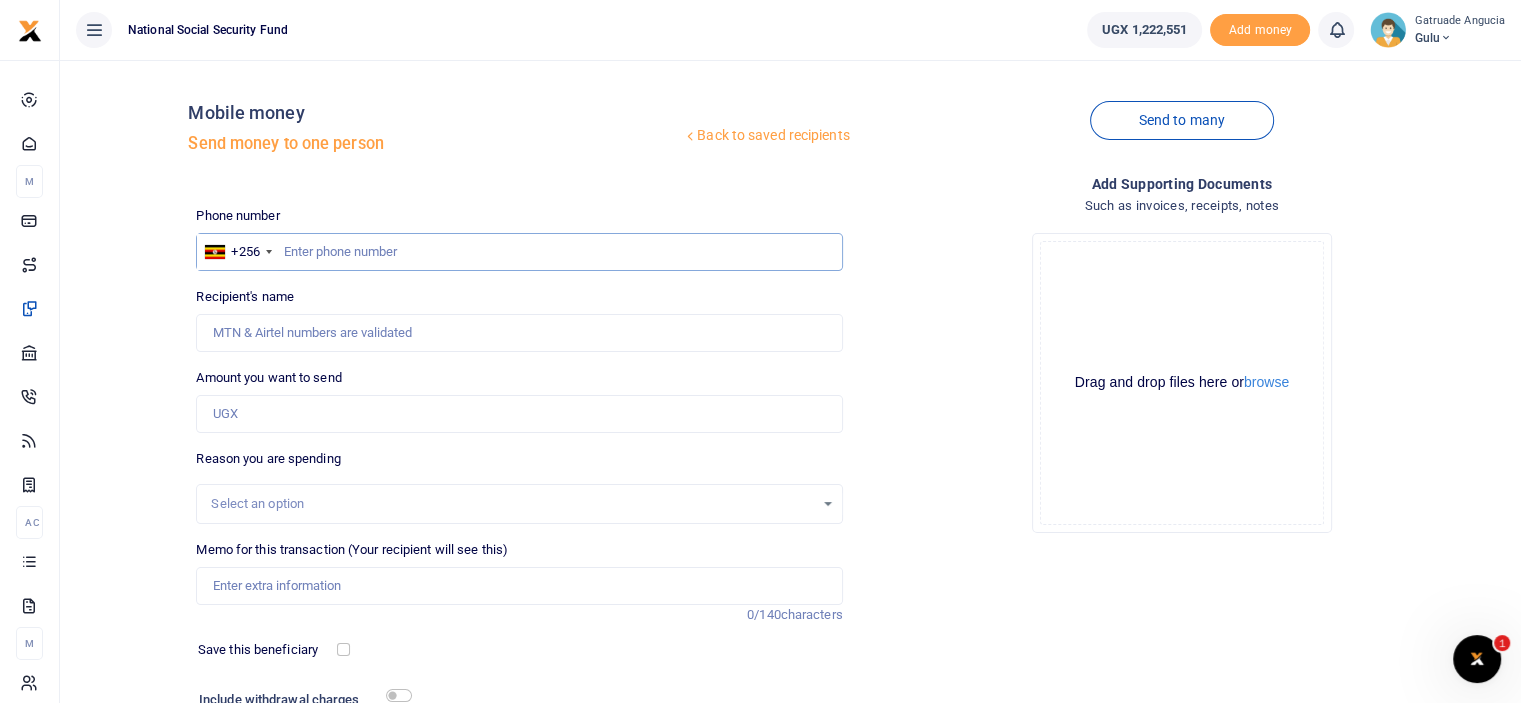 click at bounding box center (519, 252) 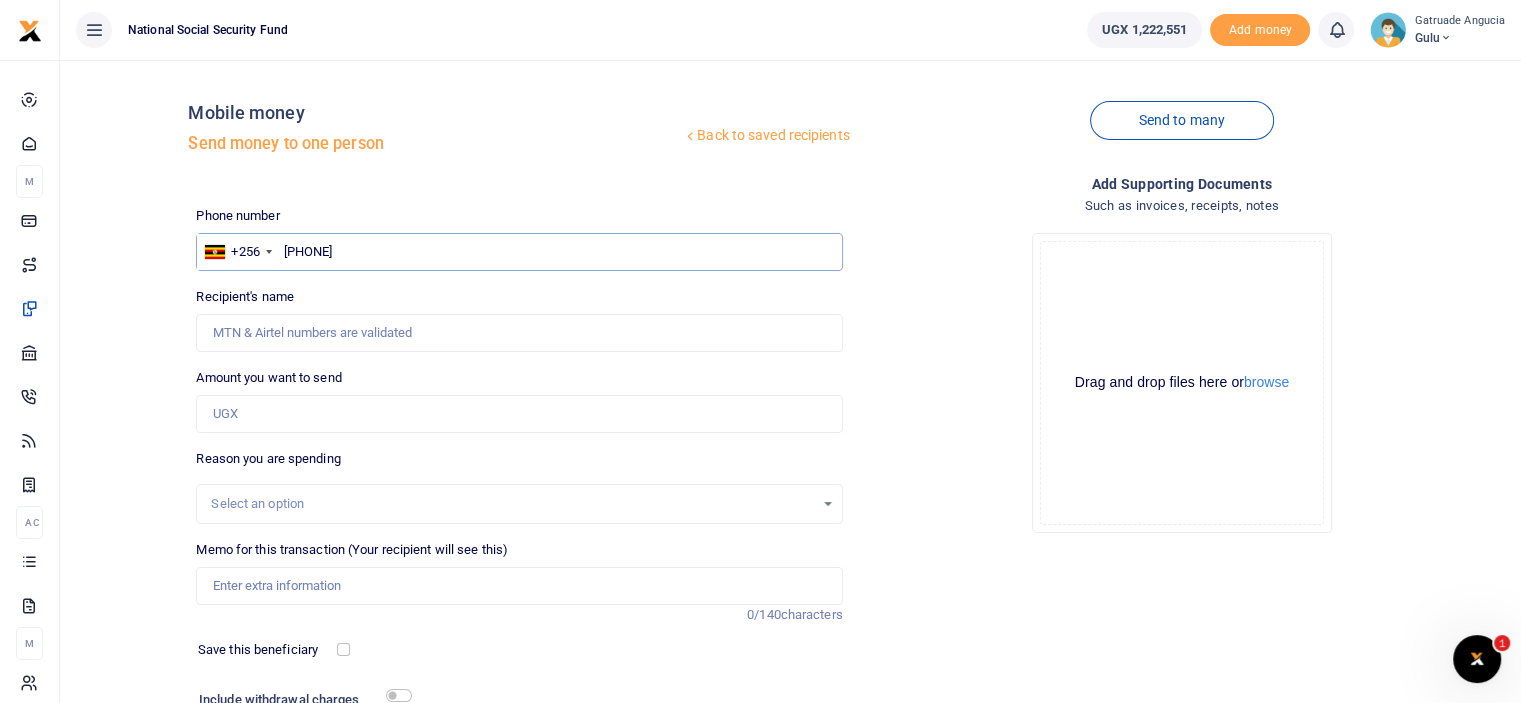type on "[PHONE]" 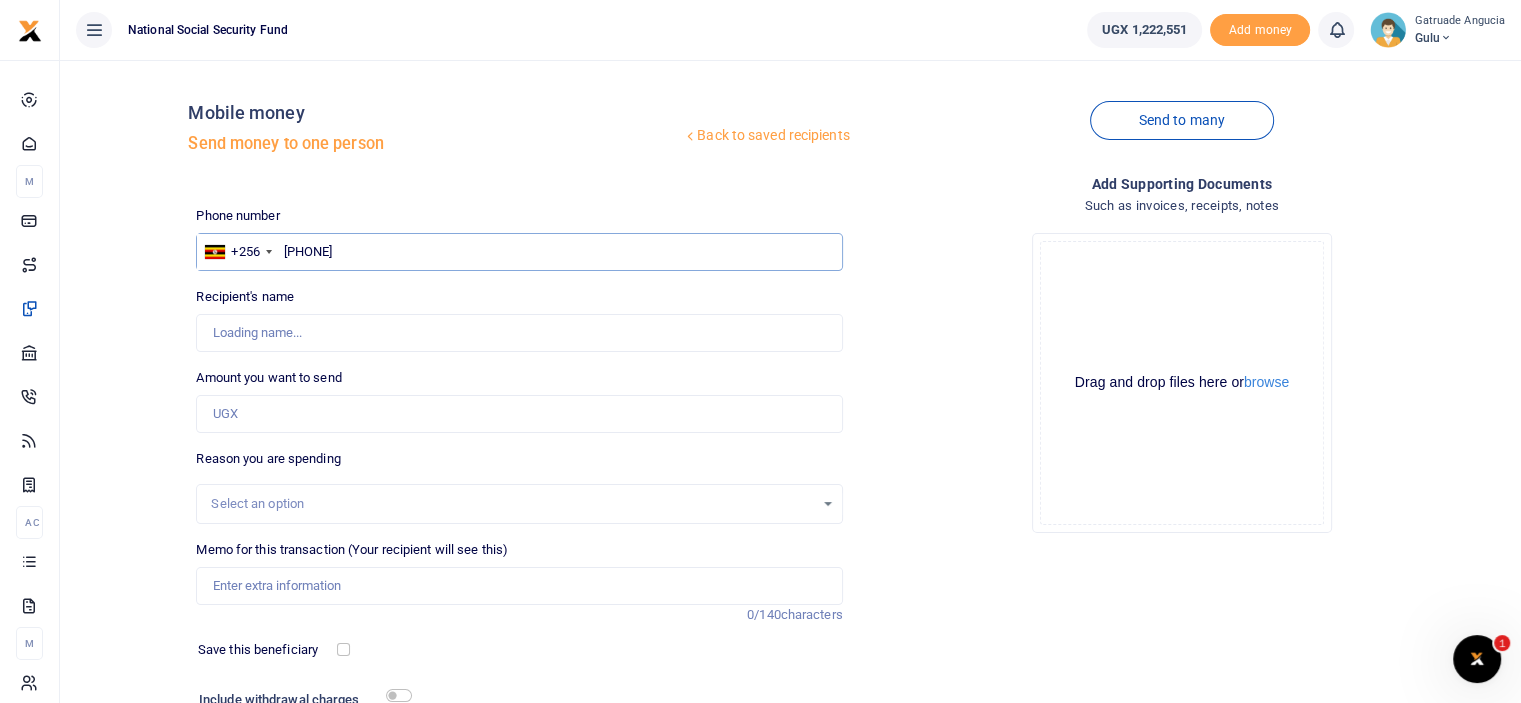 type on "[FIRST] [LAST] [LAST]" 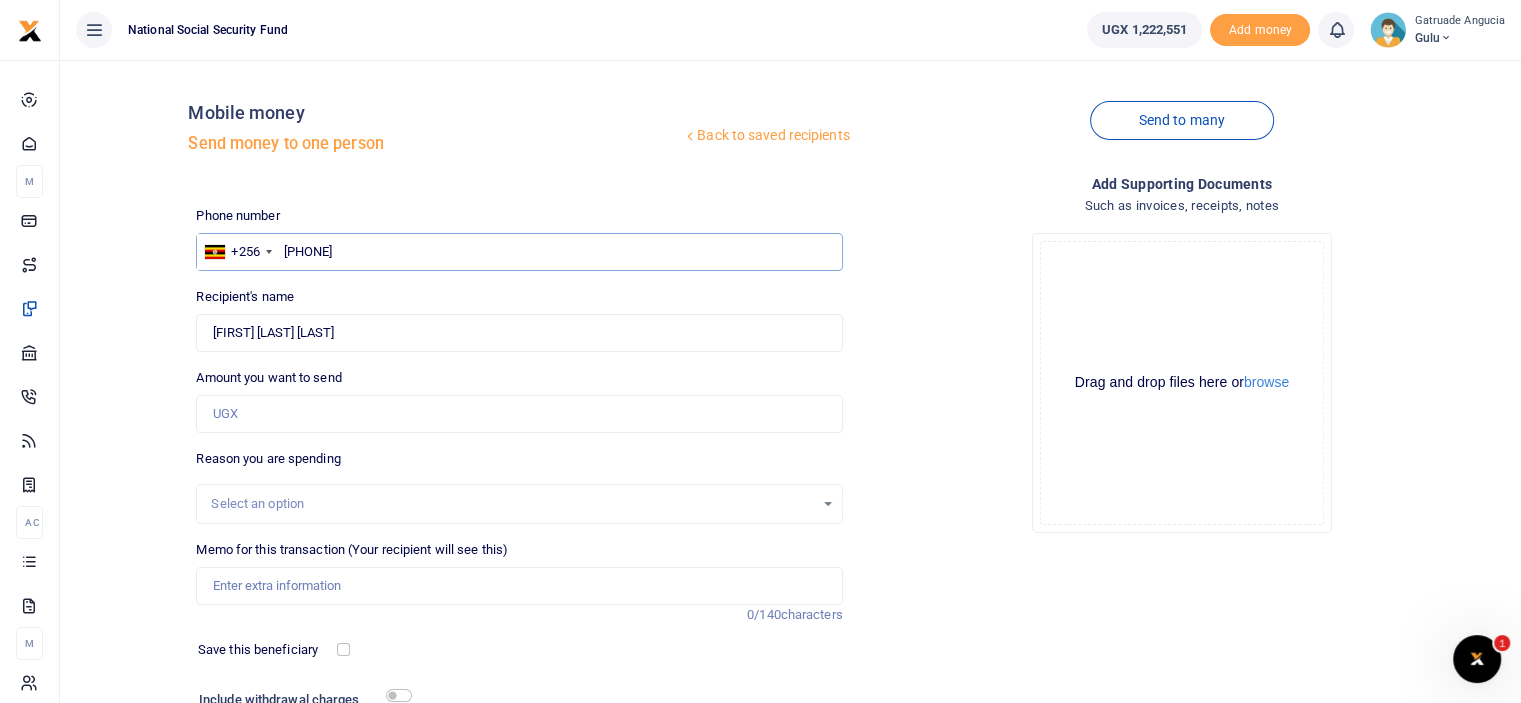 type on "[PHONE]" 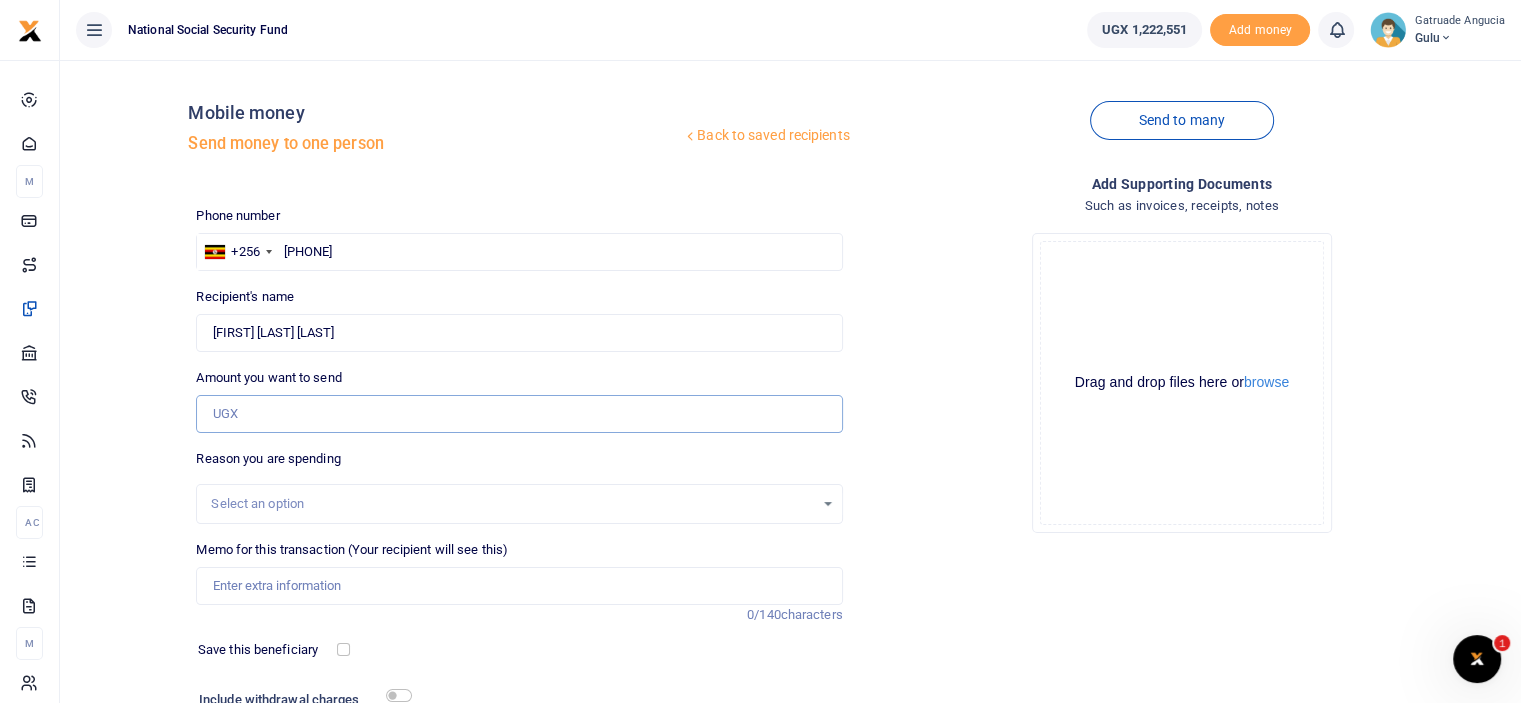 click on "Amount you want to send" at bounding box center [519, 414] 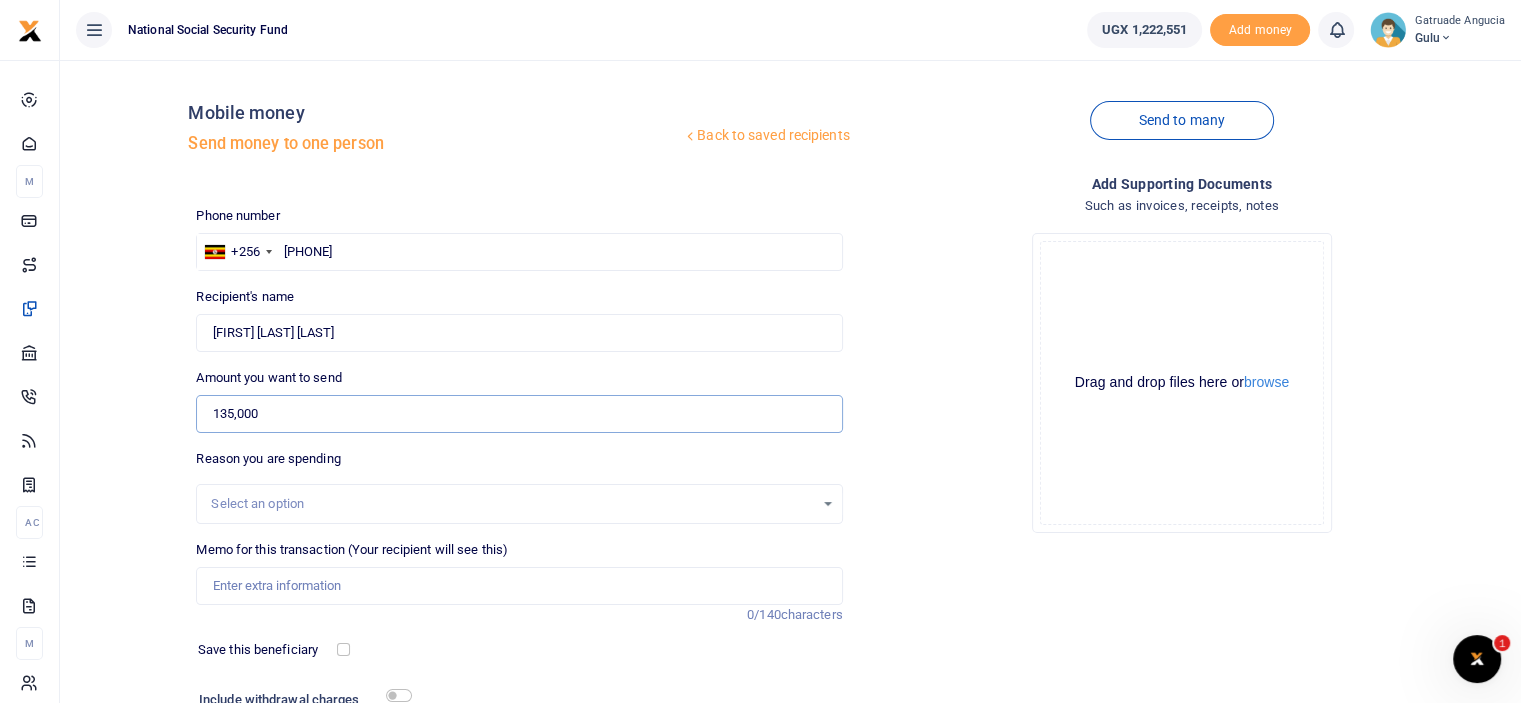 type on "135,000" 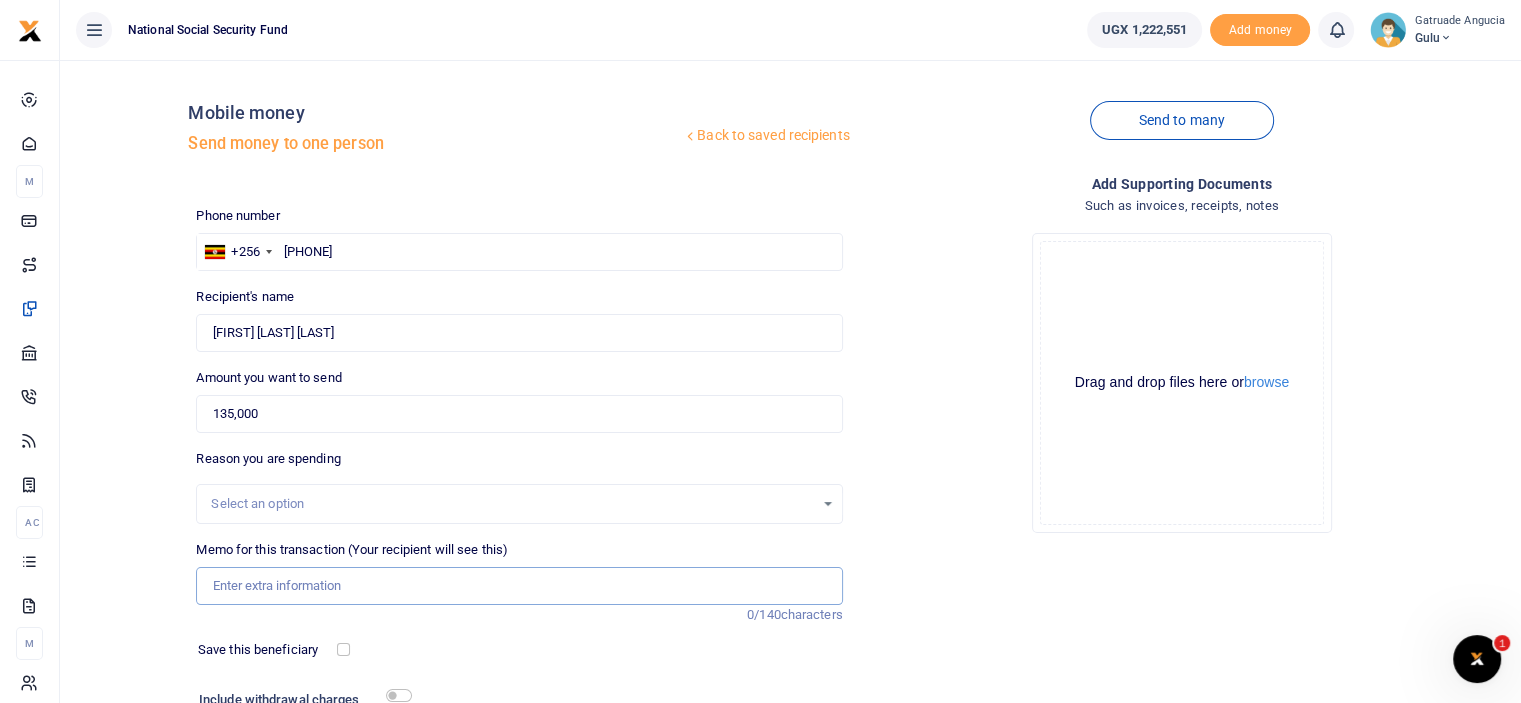 click on "Memo for this transaction (Your recipient will see this)" at bounding box center (519, 586) 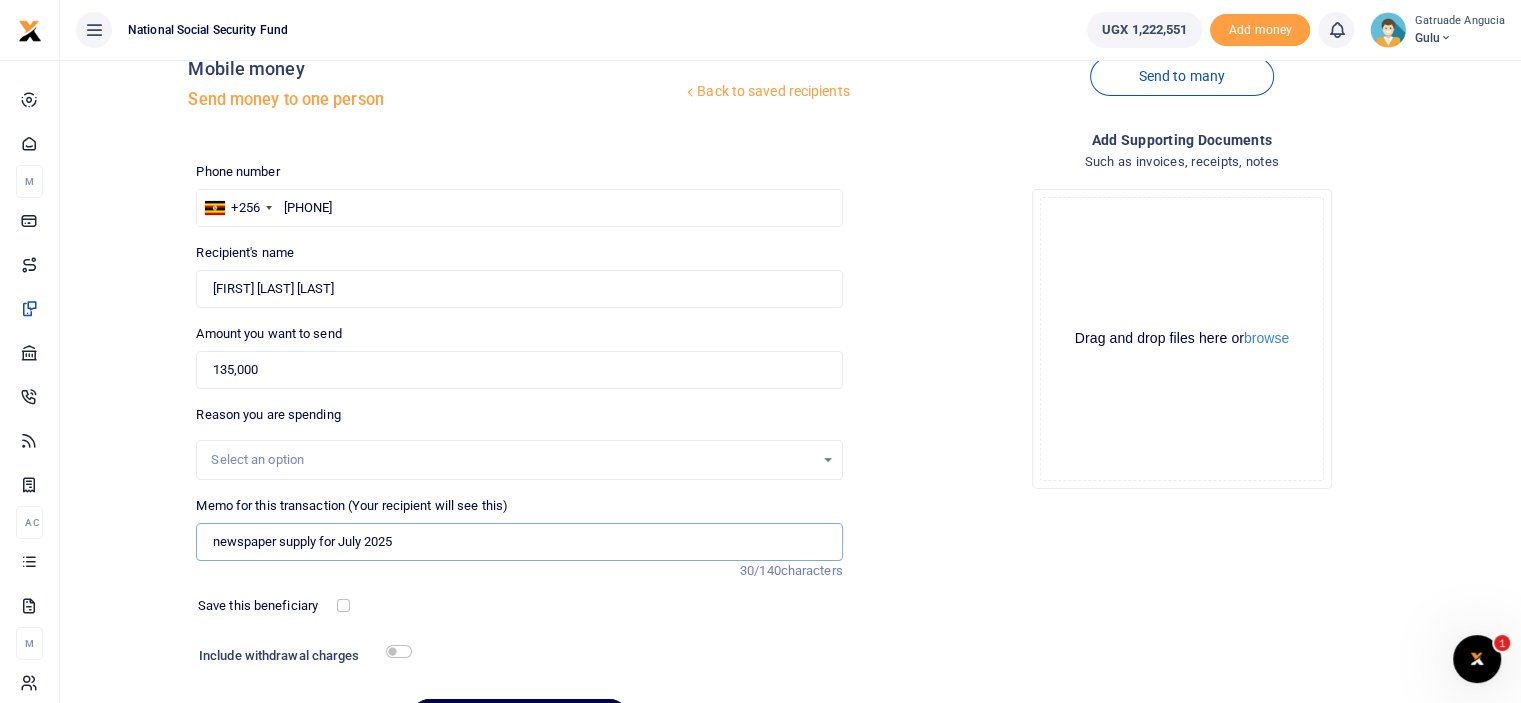 scroll, scrollTop: 100, scrollLeft: 0, axis: vertical 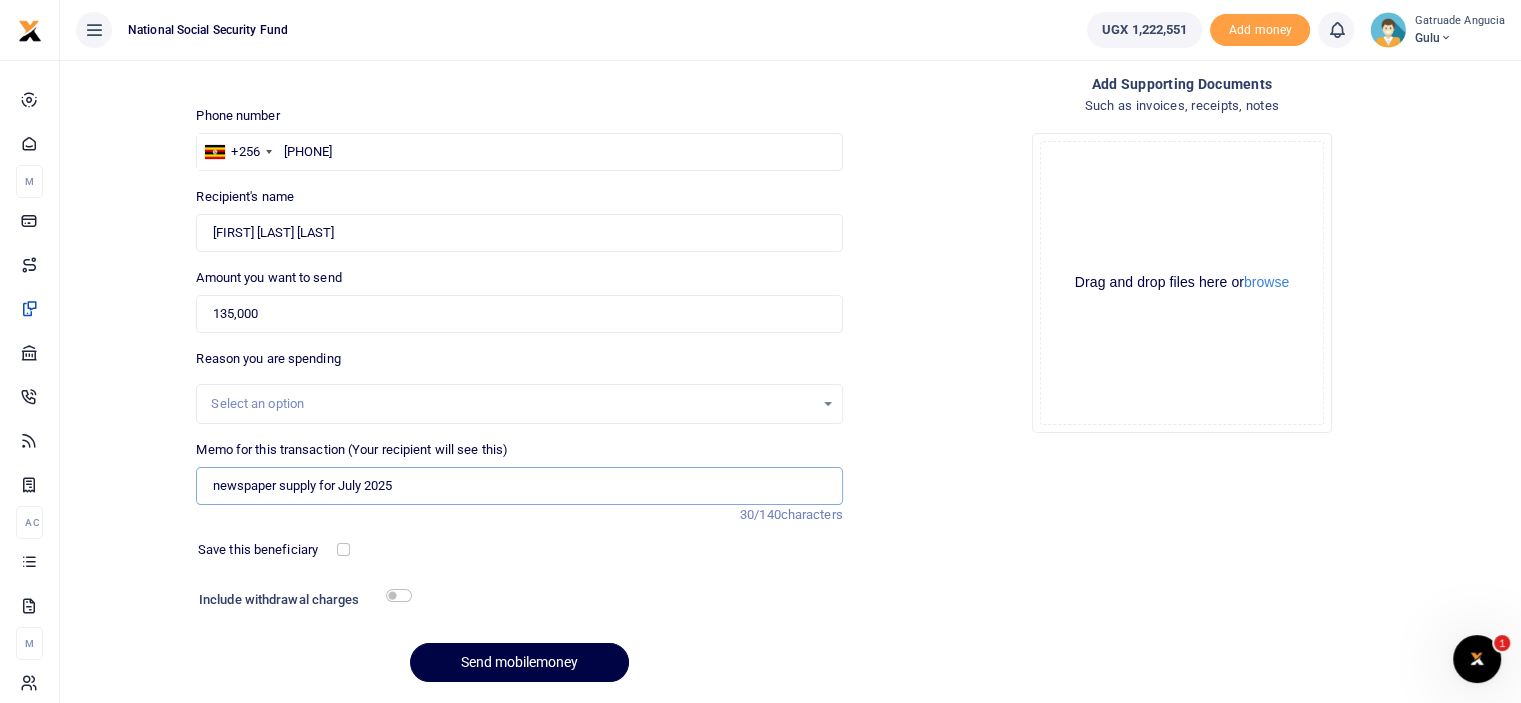 type on "newspaper supply for July 2025" 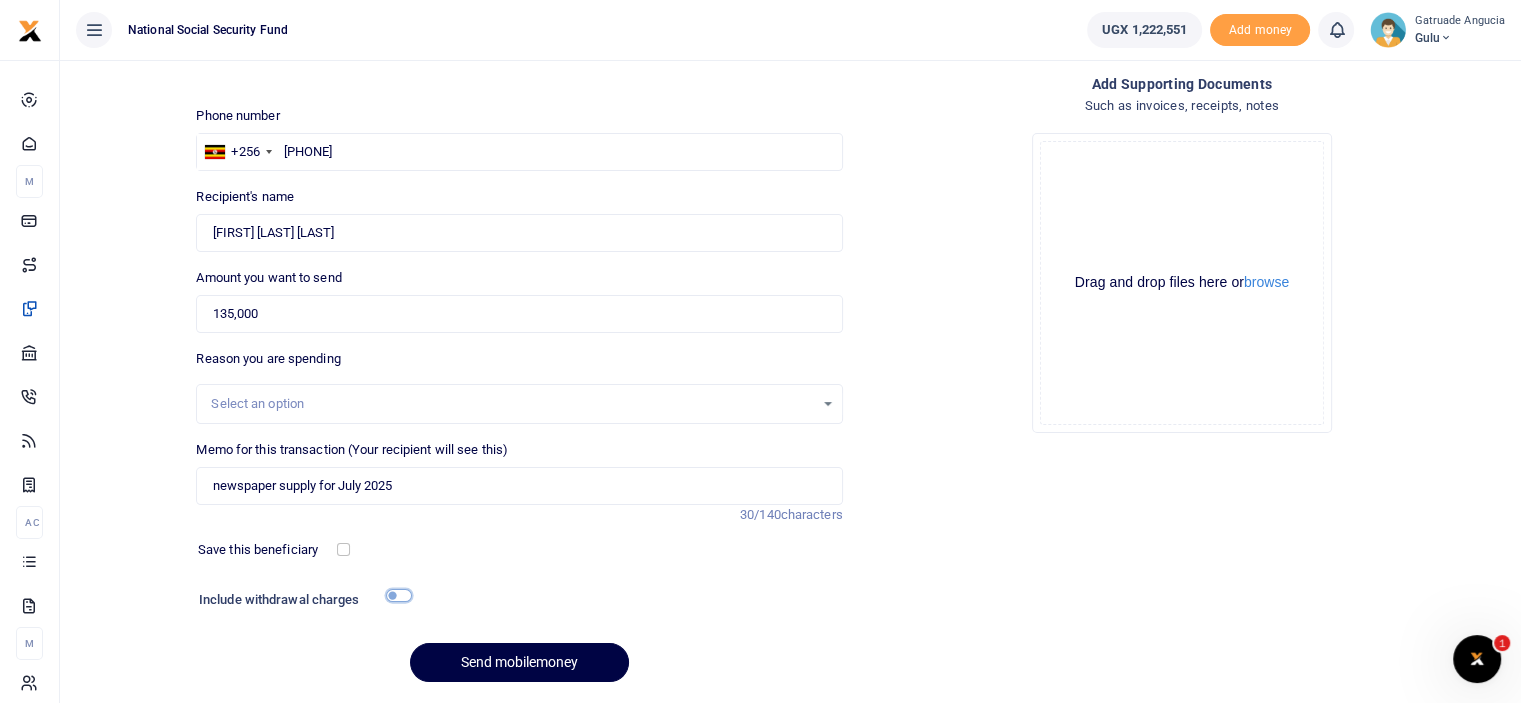 click at bounding box center (399, 595) 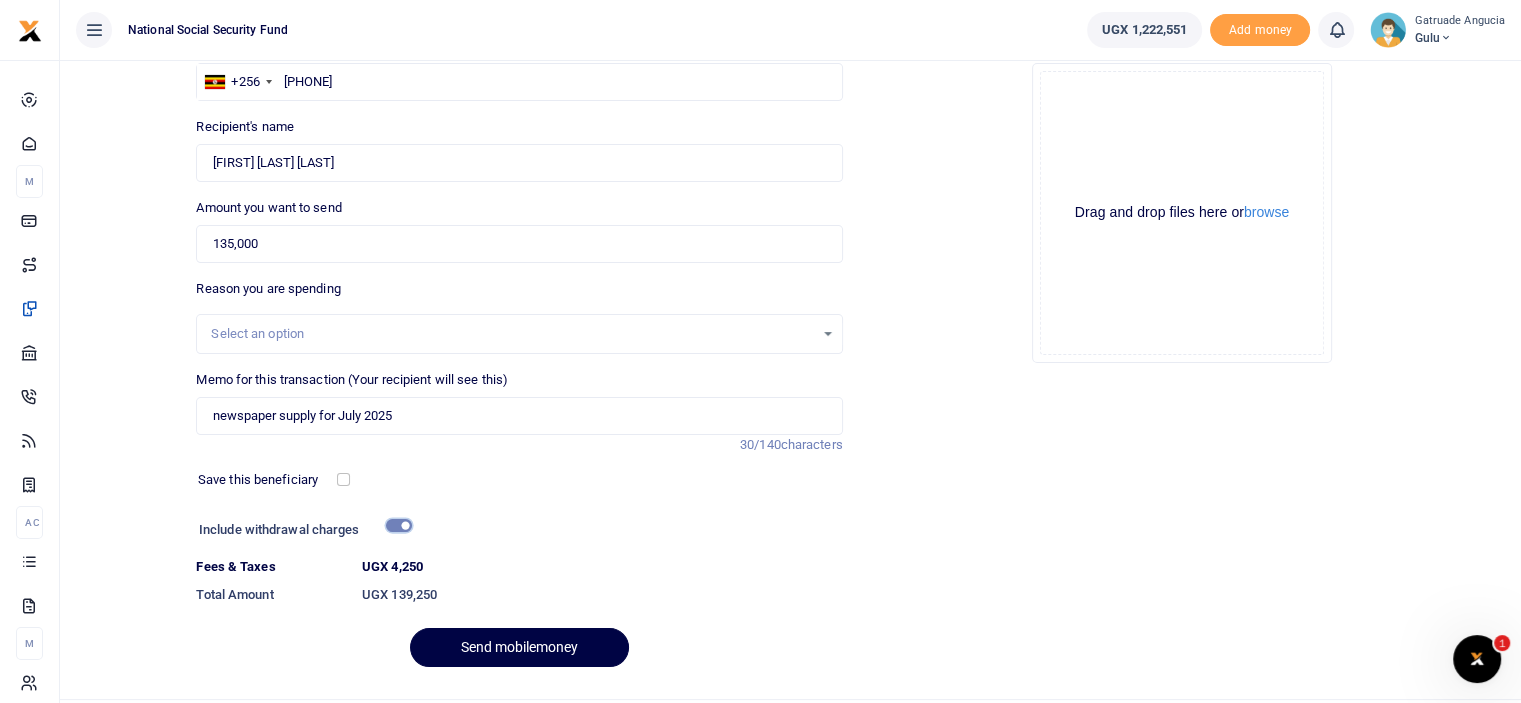 scroll, scrollTop: 200, scrollLeft: 0, axis: vertical 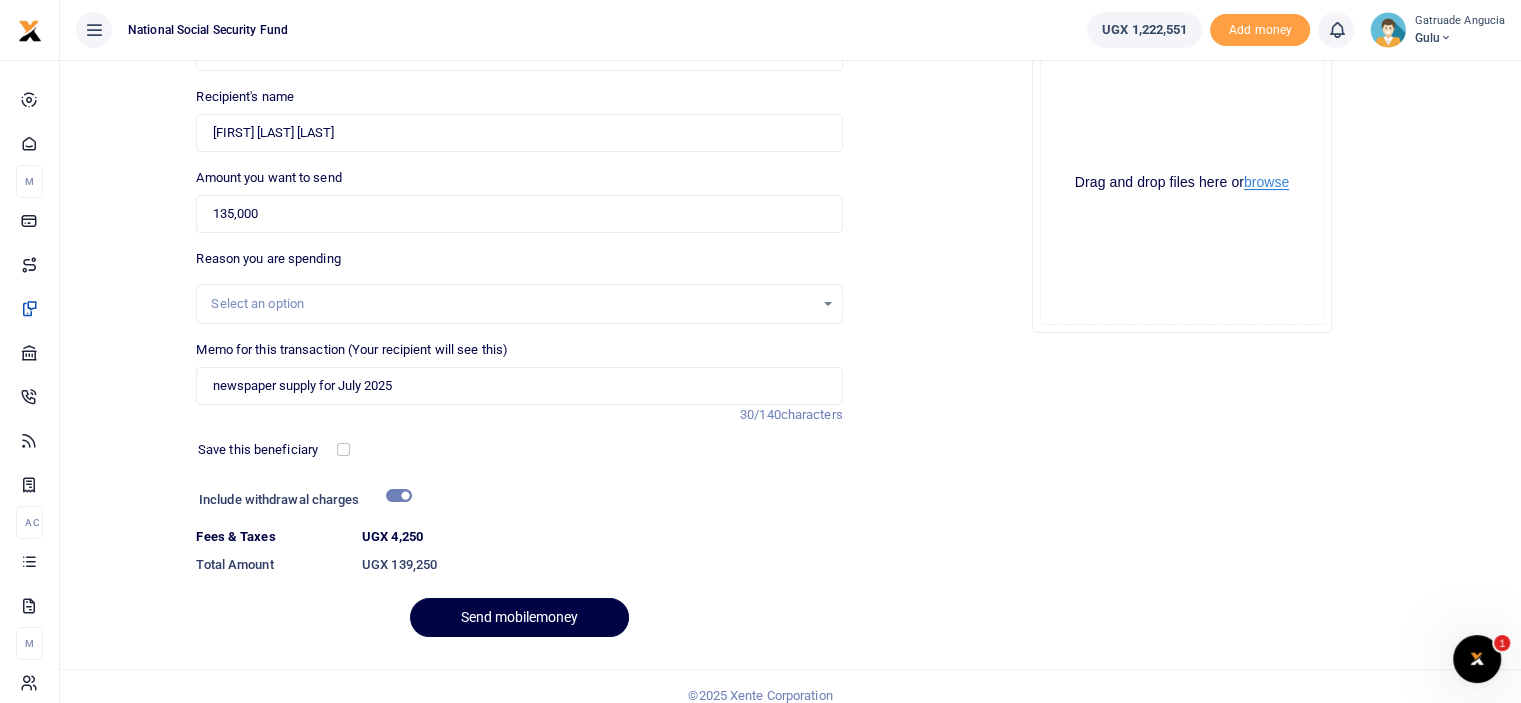click on "browse" at bounding box center (1266, 182) 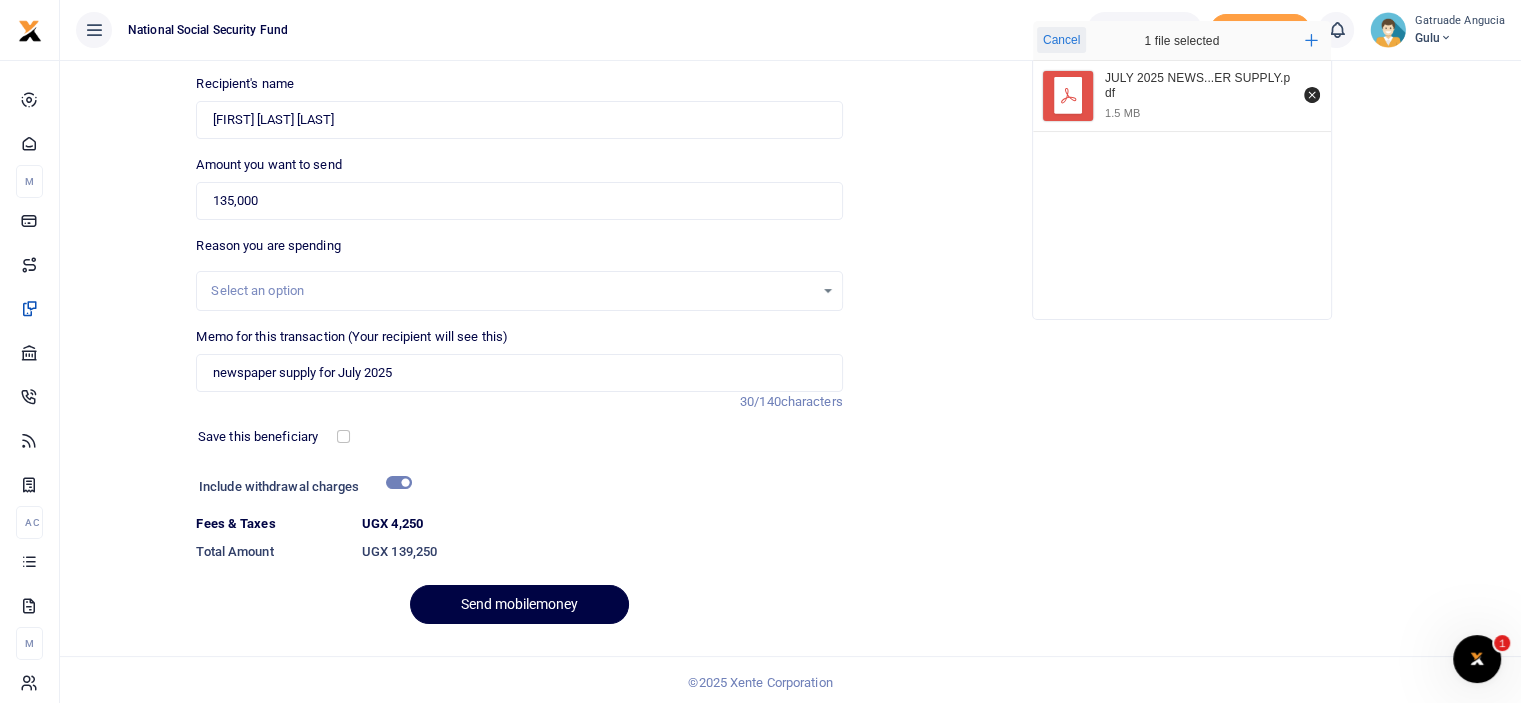 scroll, scrollTop: 217, scrollLeft: 0, axis: vertical 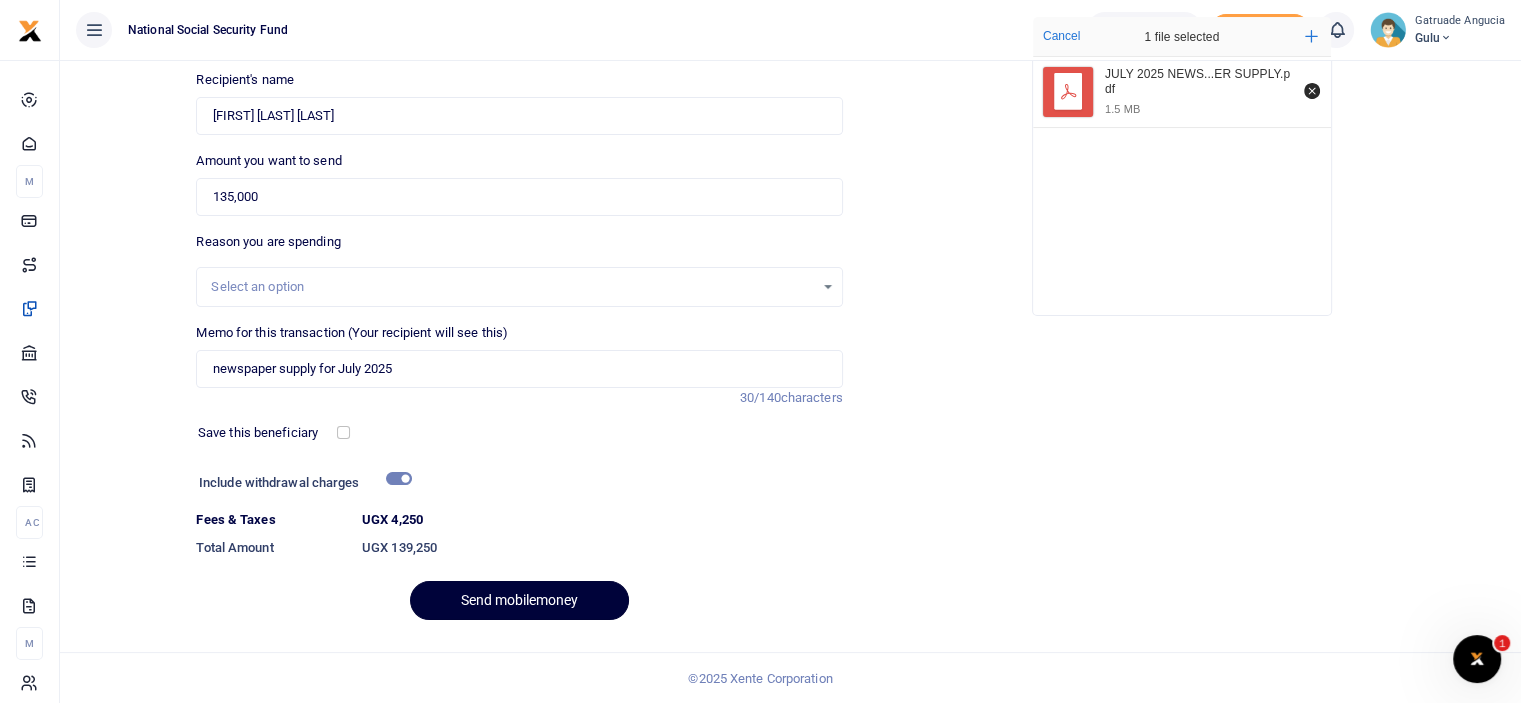 click on "Send mobilemoney" at bounding box center [519, 600] 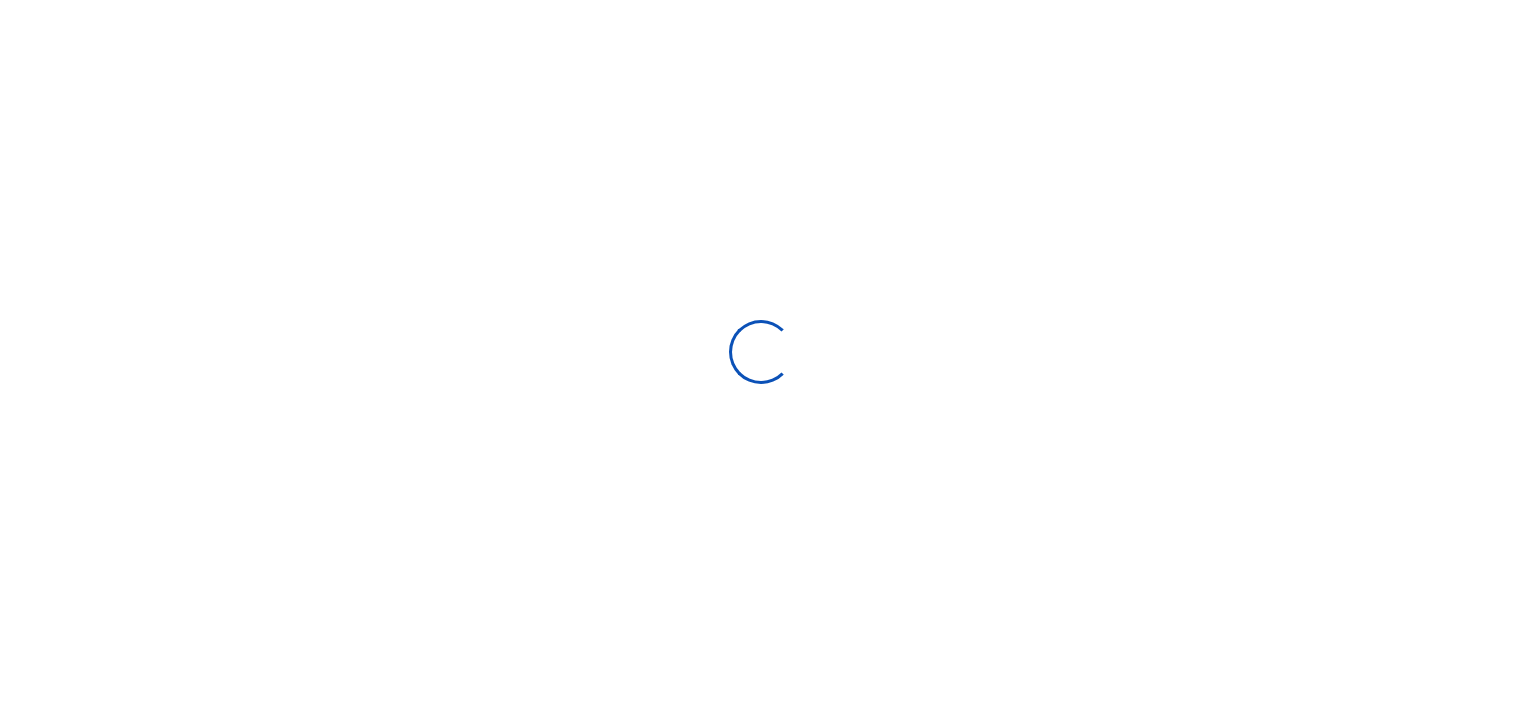scroll, scrollTop: 162, scrollLeft: 0, axis: vertical 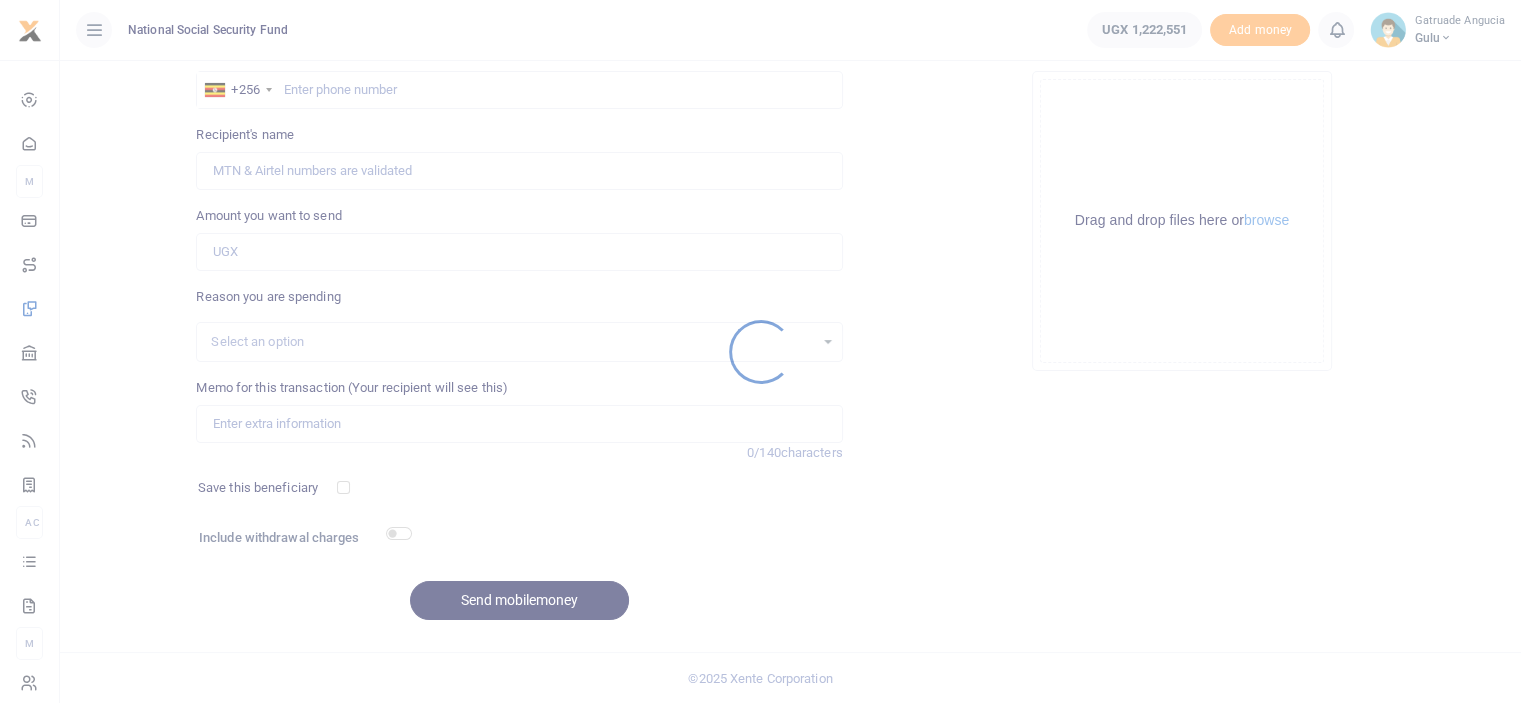 select 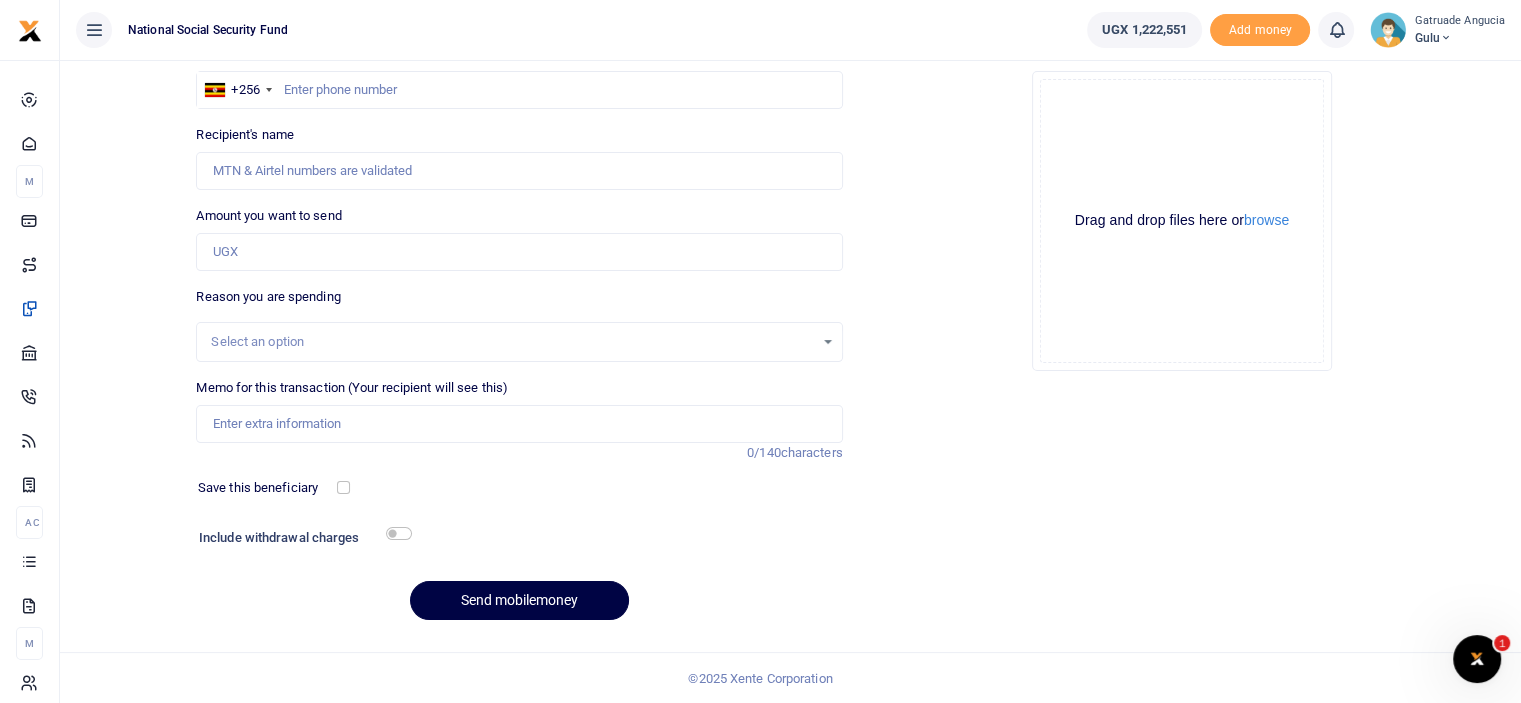 scroll, scrollTop: 0, scrollLeft: 0, axis: both 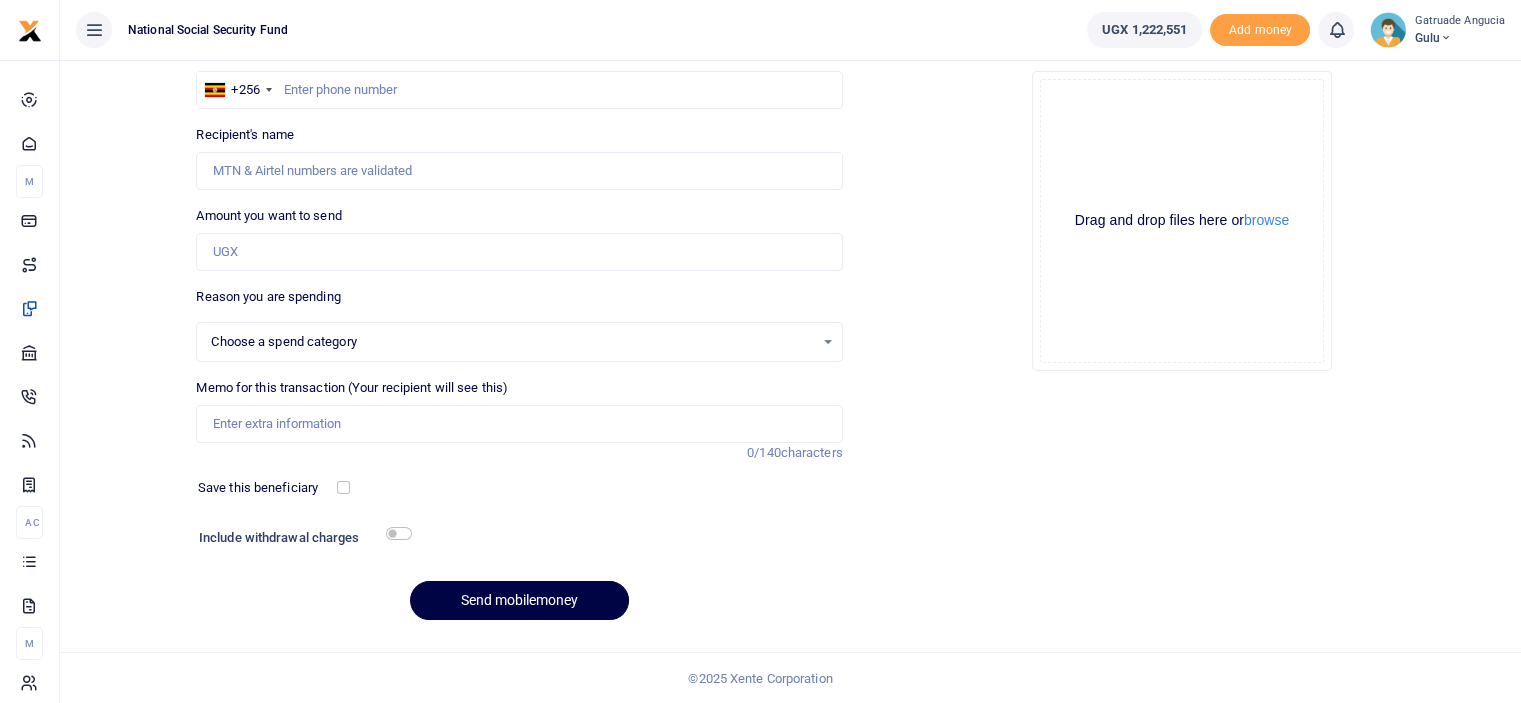 select 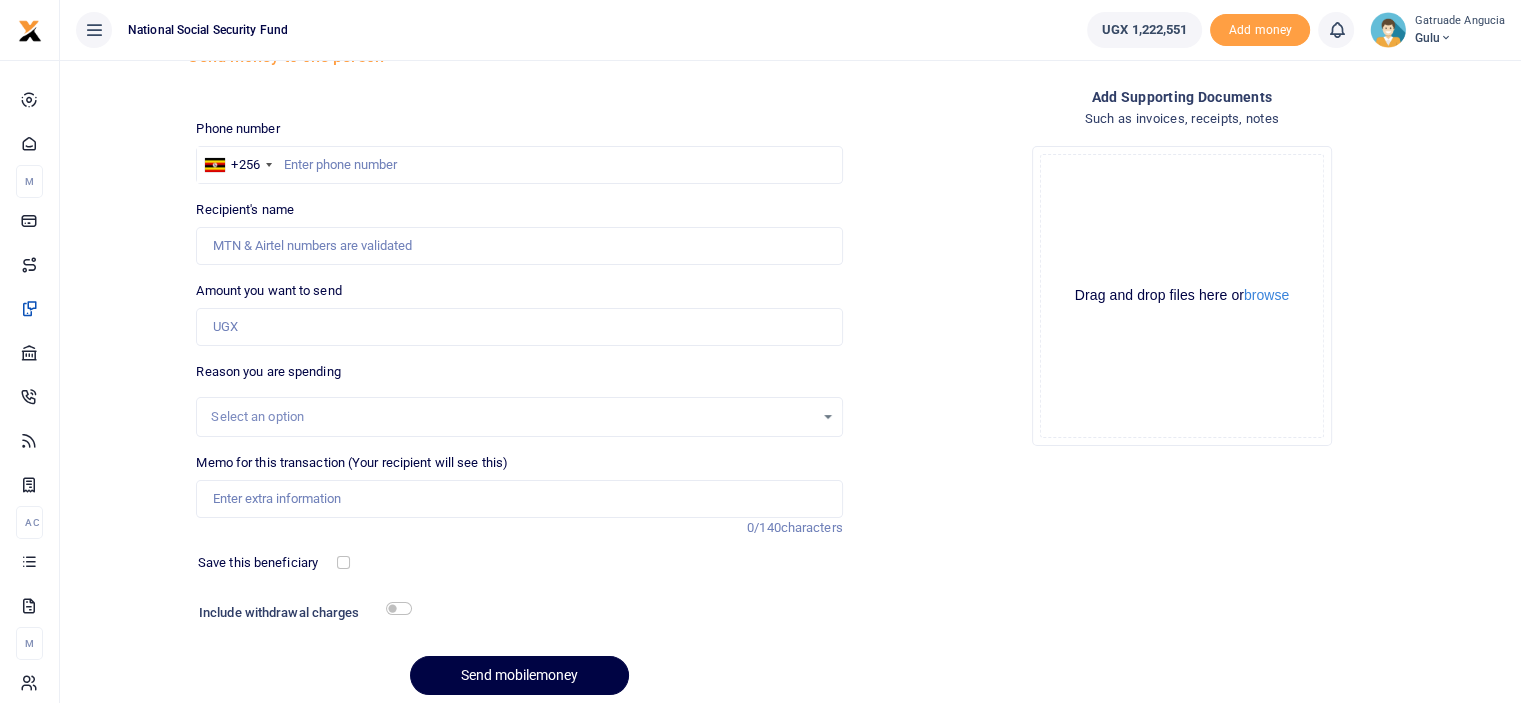 scroll, scrollTop: 0, scrollLeft: 0, axis: both 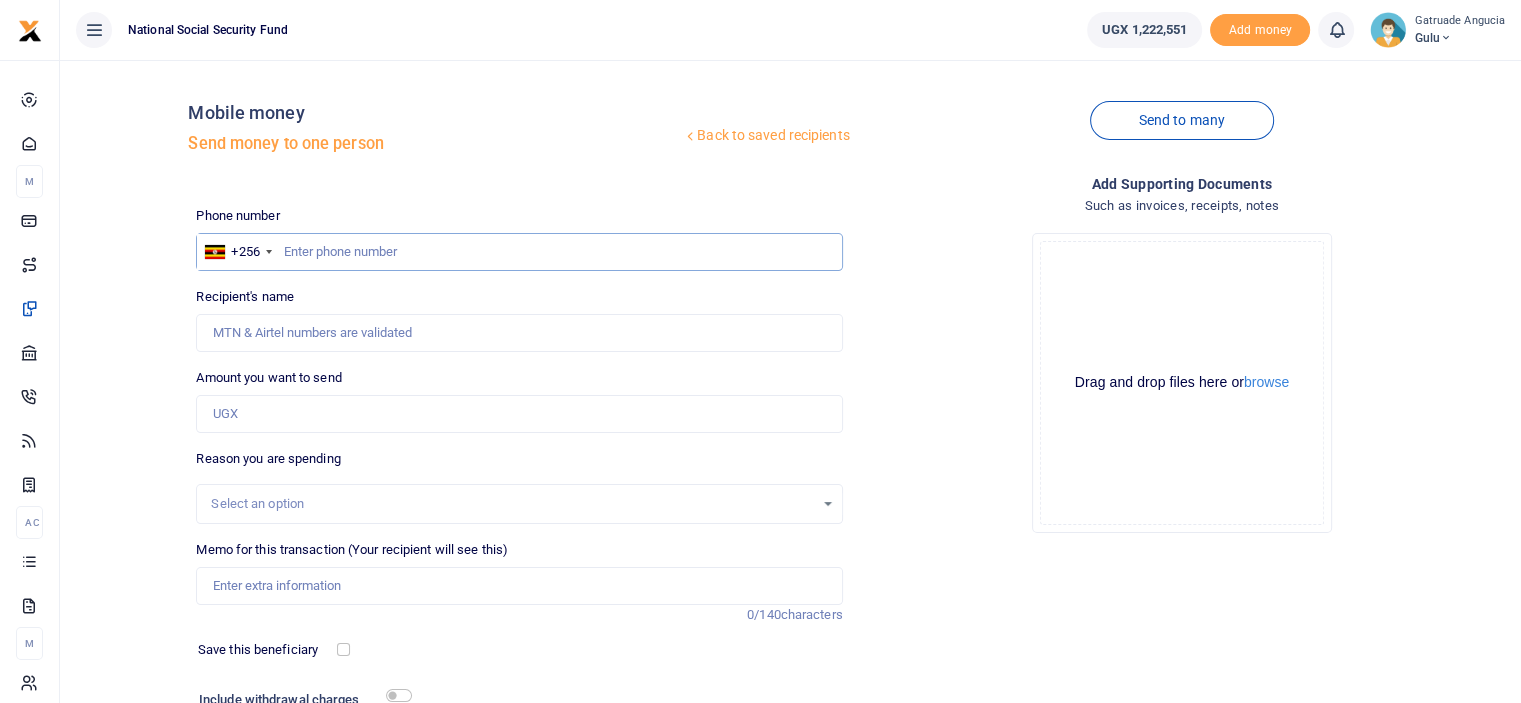 click at bounding box center [519, 252] 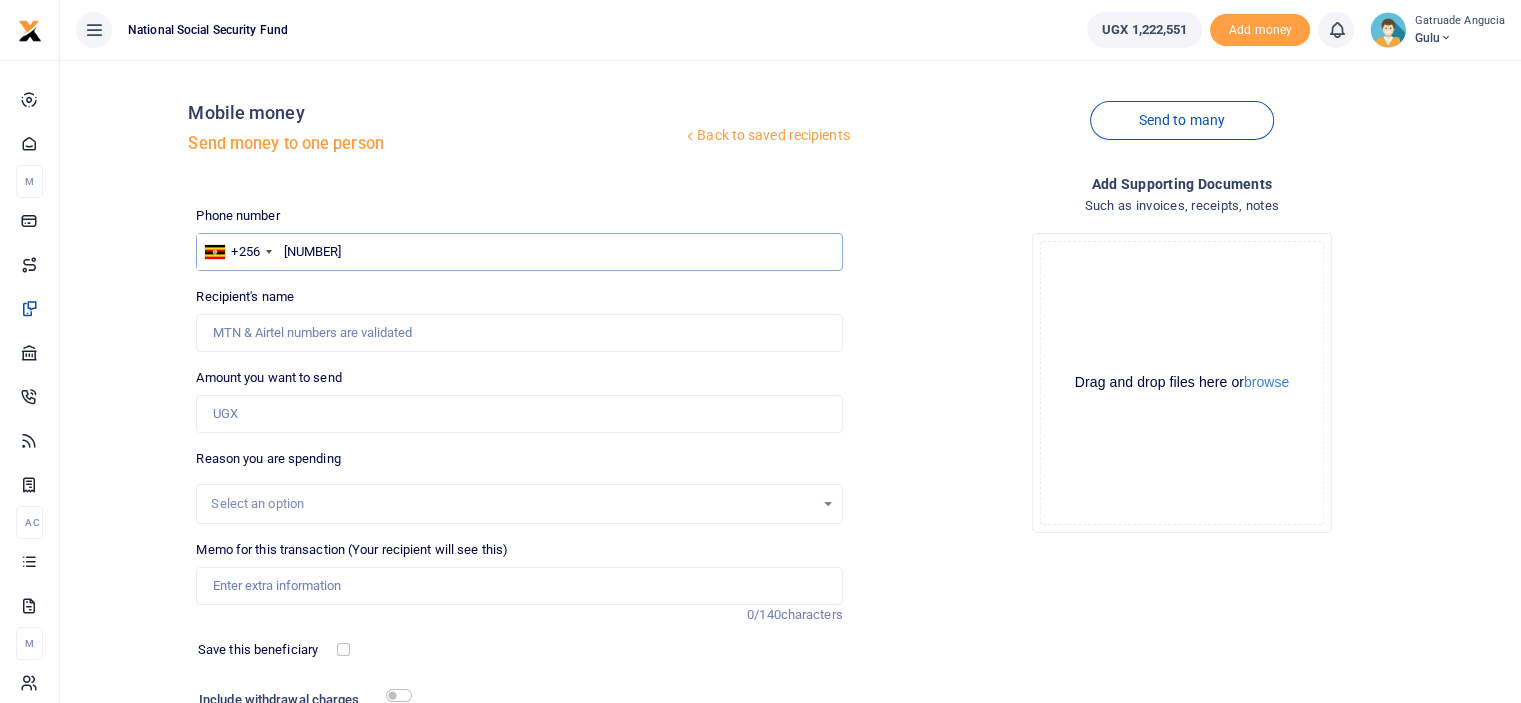type on "[NUMBER]" 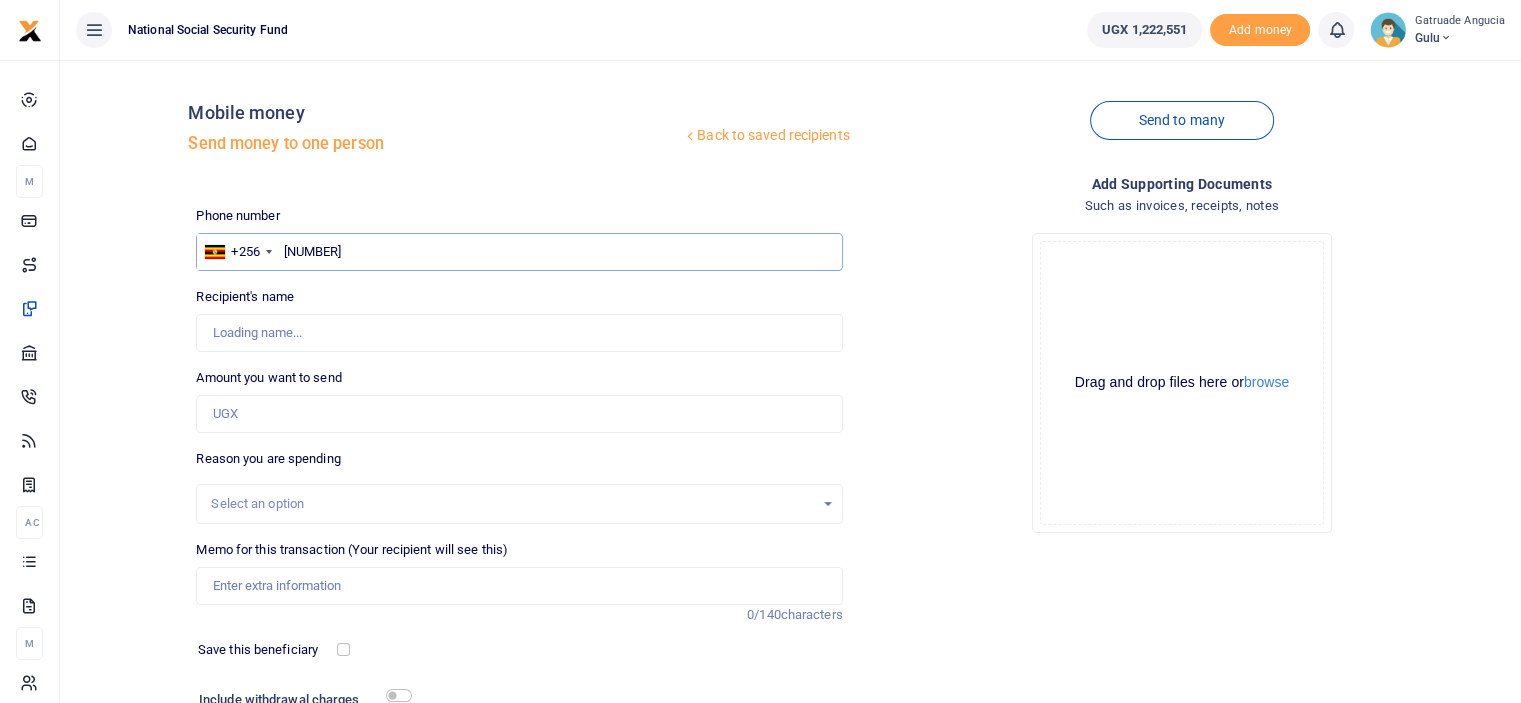 type on "[FIRST] [LAST]" 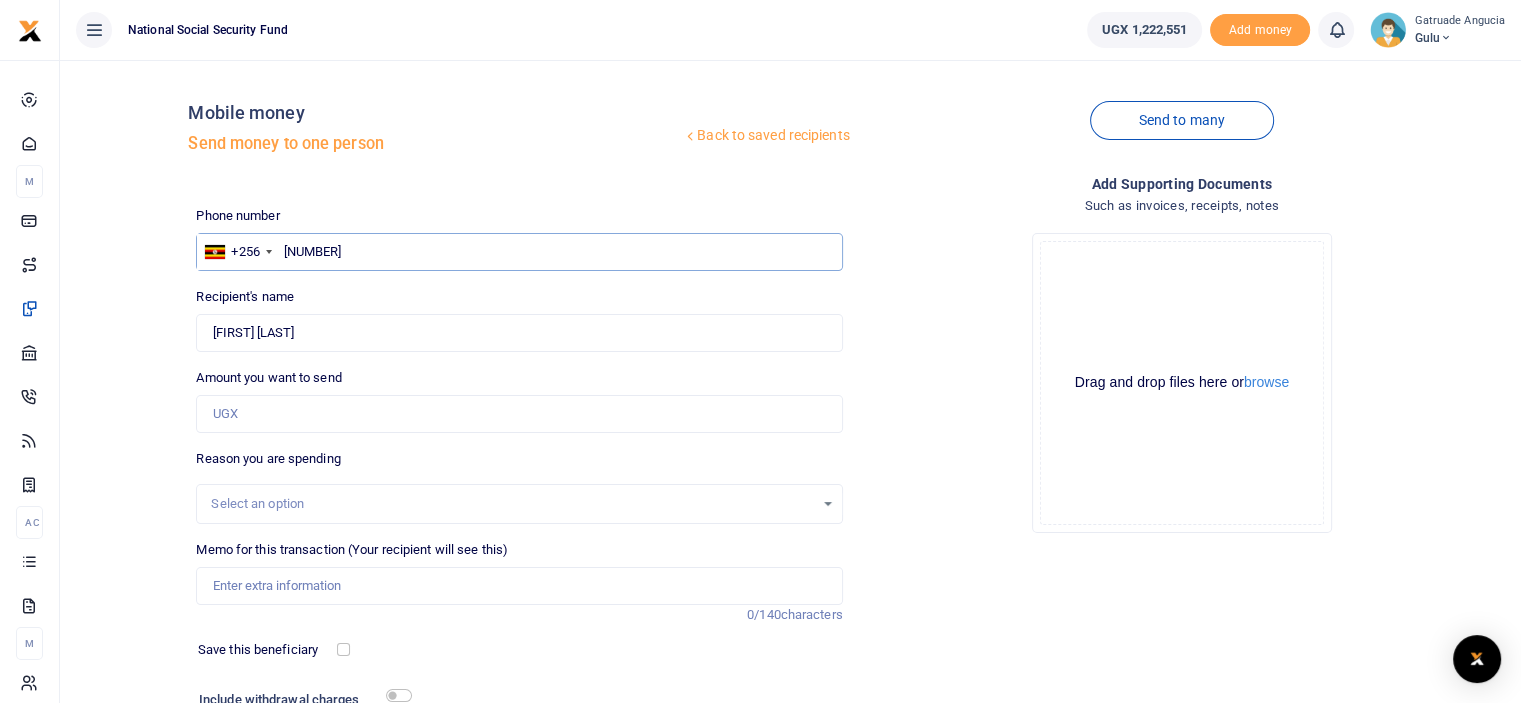 type on "[NUMBER]" 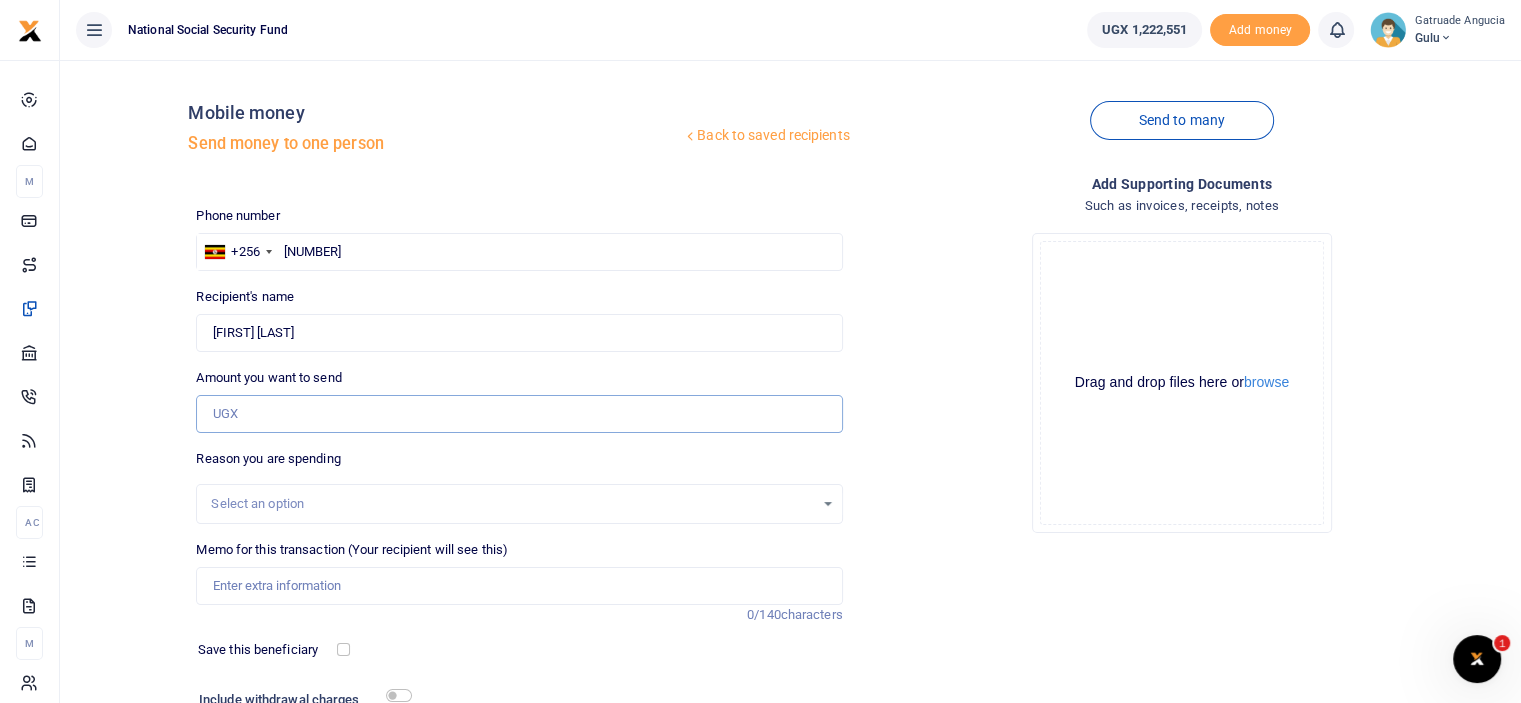 click on "Amount you want to send" at bounding box center [519, 414] 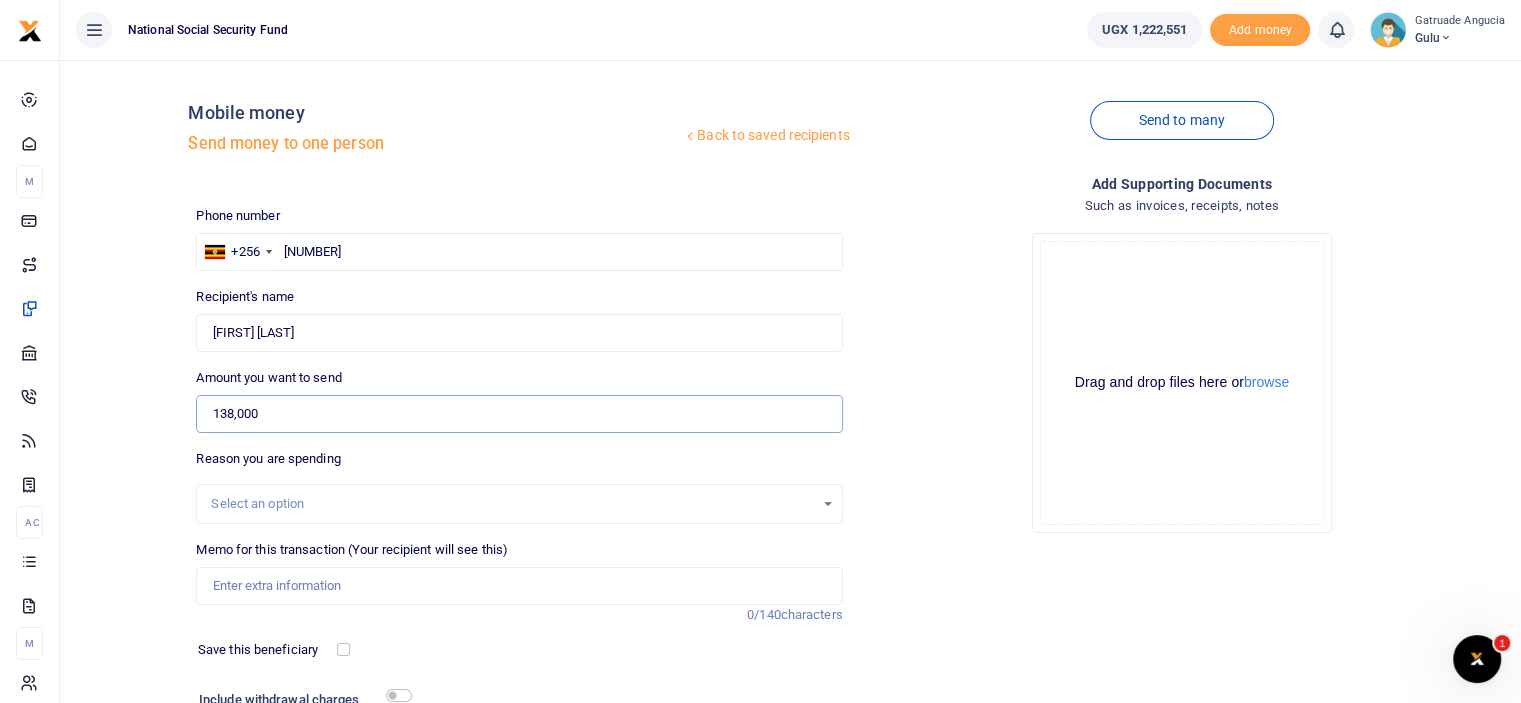 type on "138,000" 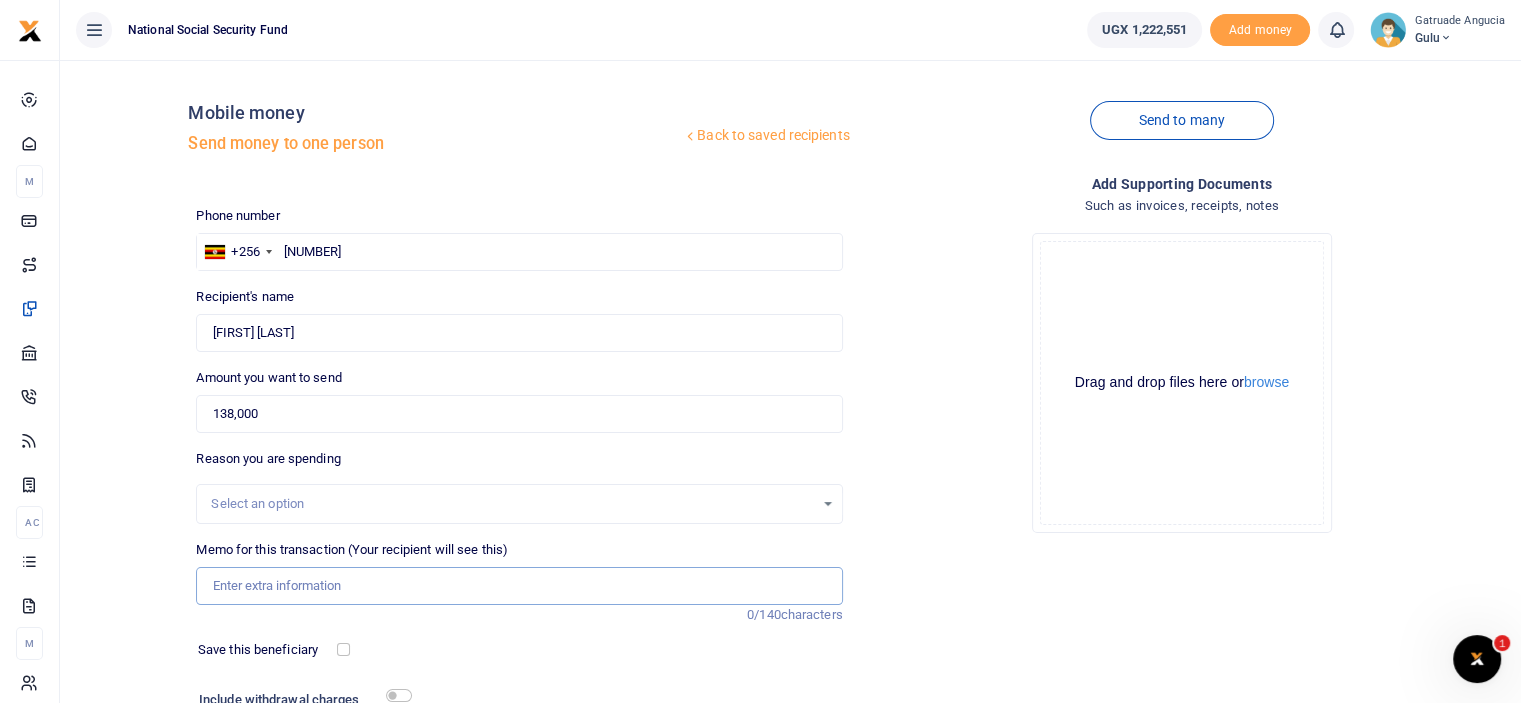 click on "Memo for this transaction (Your recipient will see this)" at bounding box center [519, 586] 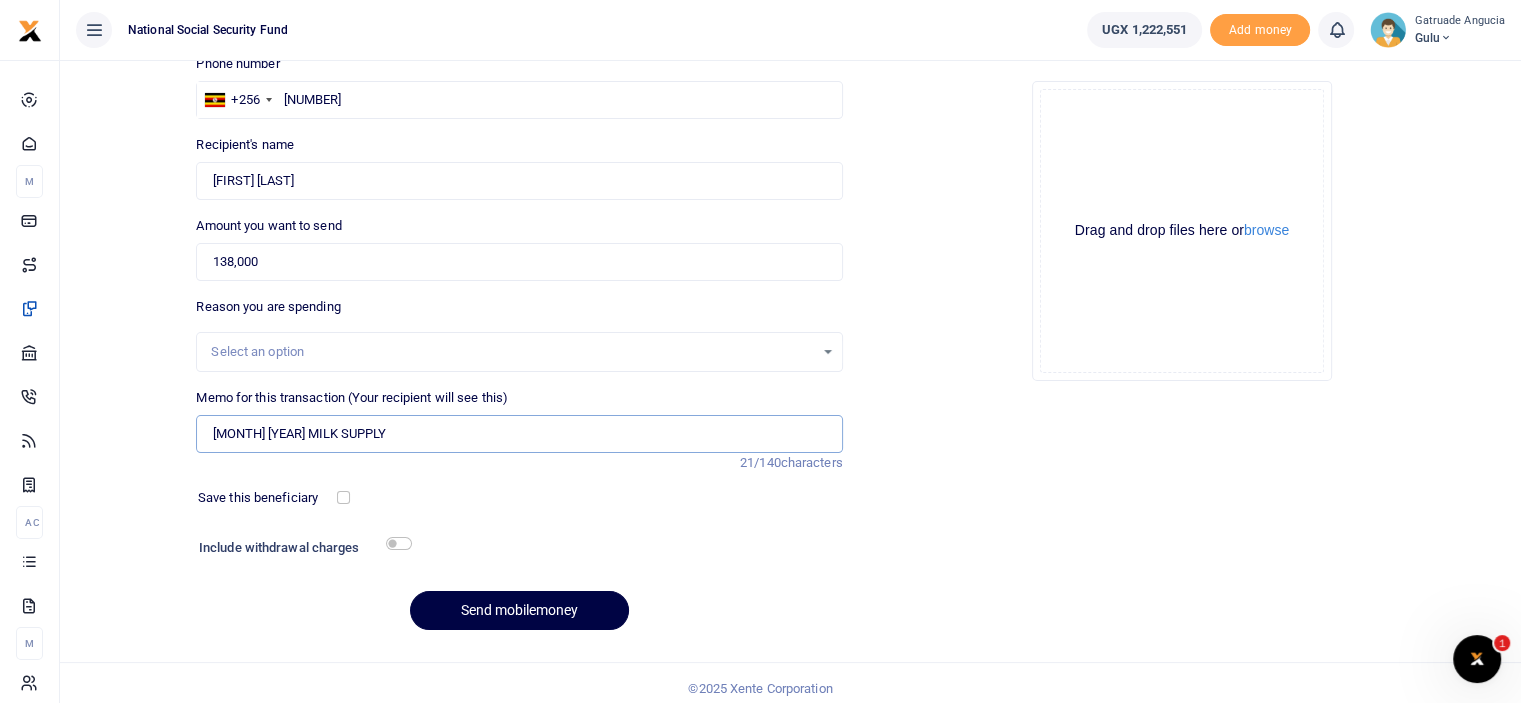 scroll, scrollTop: 162, scrollLeft: 0, axis: vertical 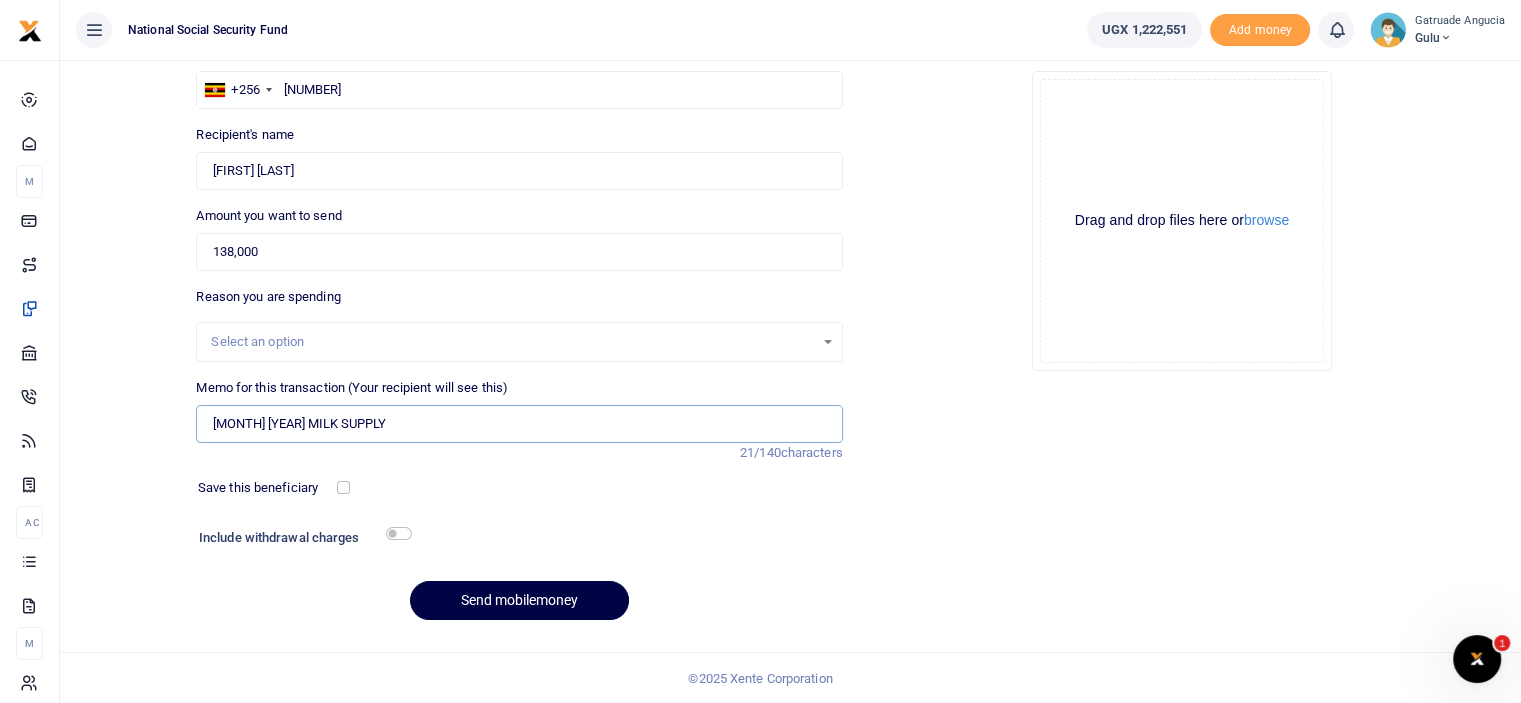 type on "july 2025 milk supply" 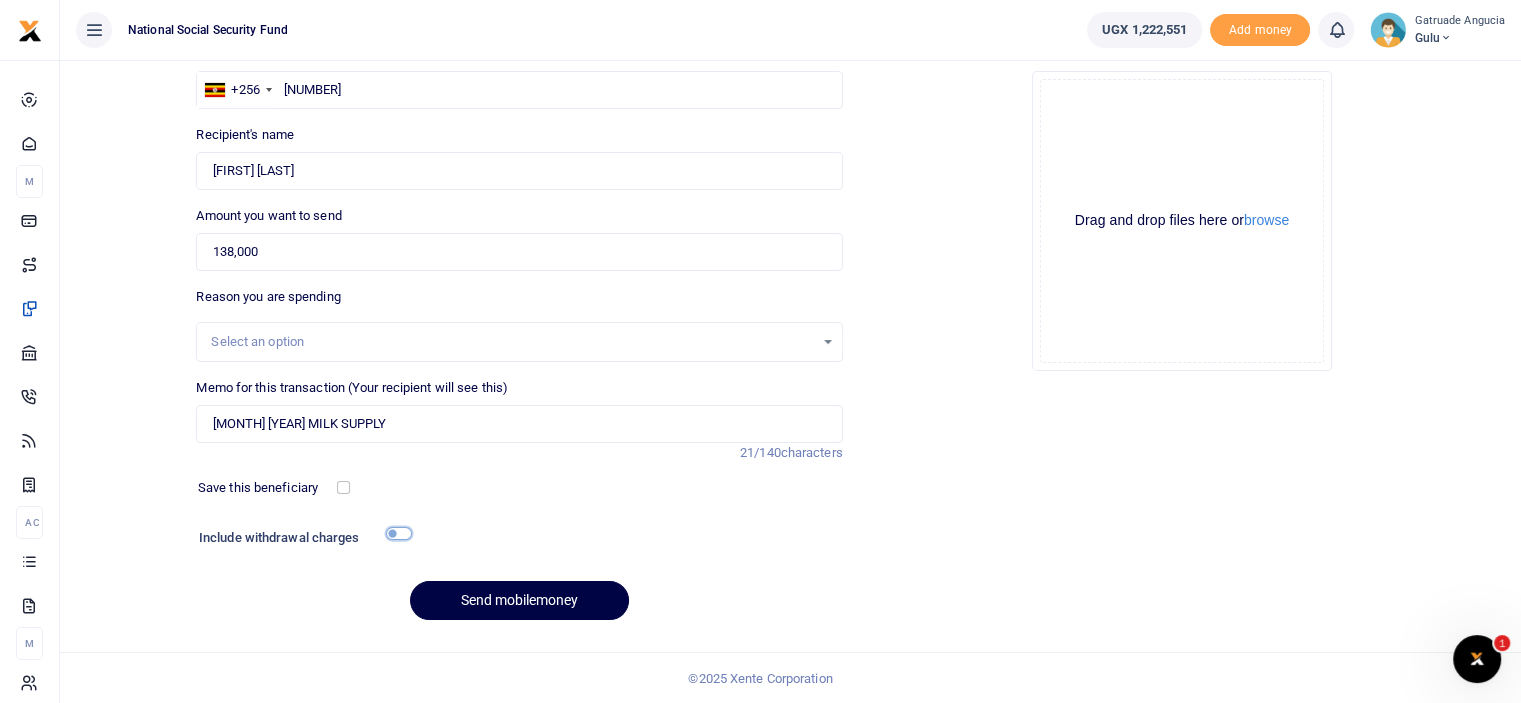 click at bounding box center (399, 533) 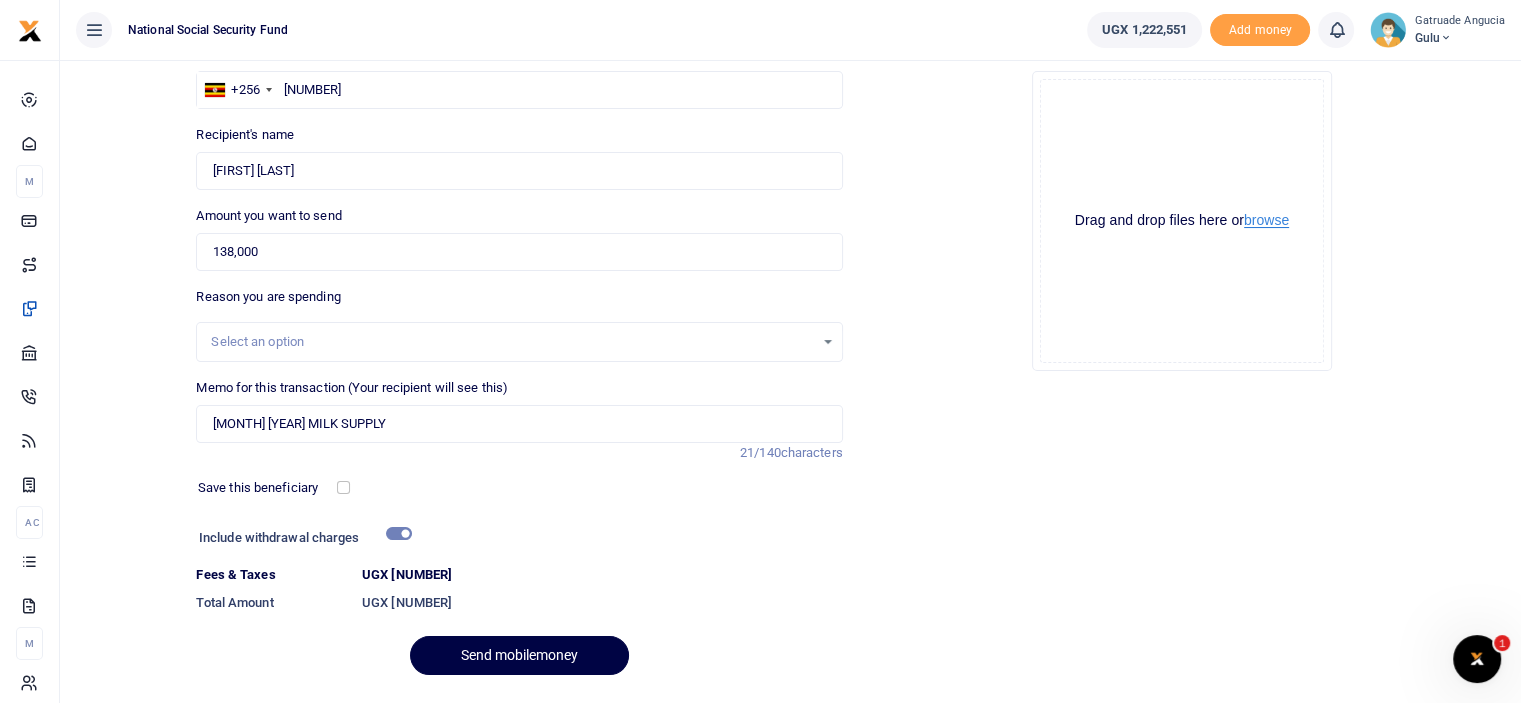 click on "browse" at bounding box center (1266, 220) 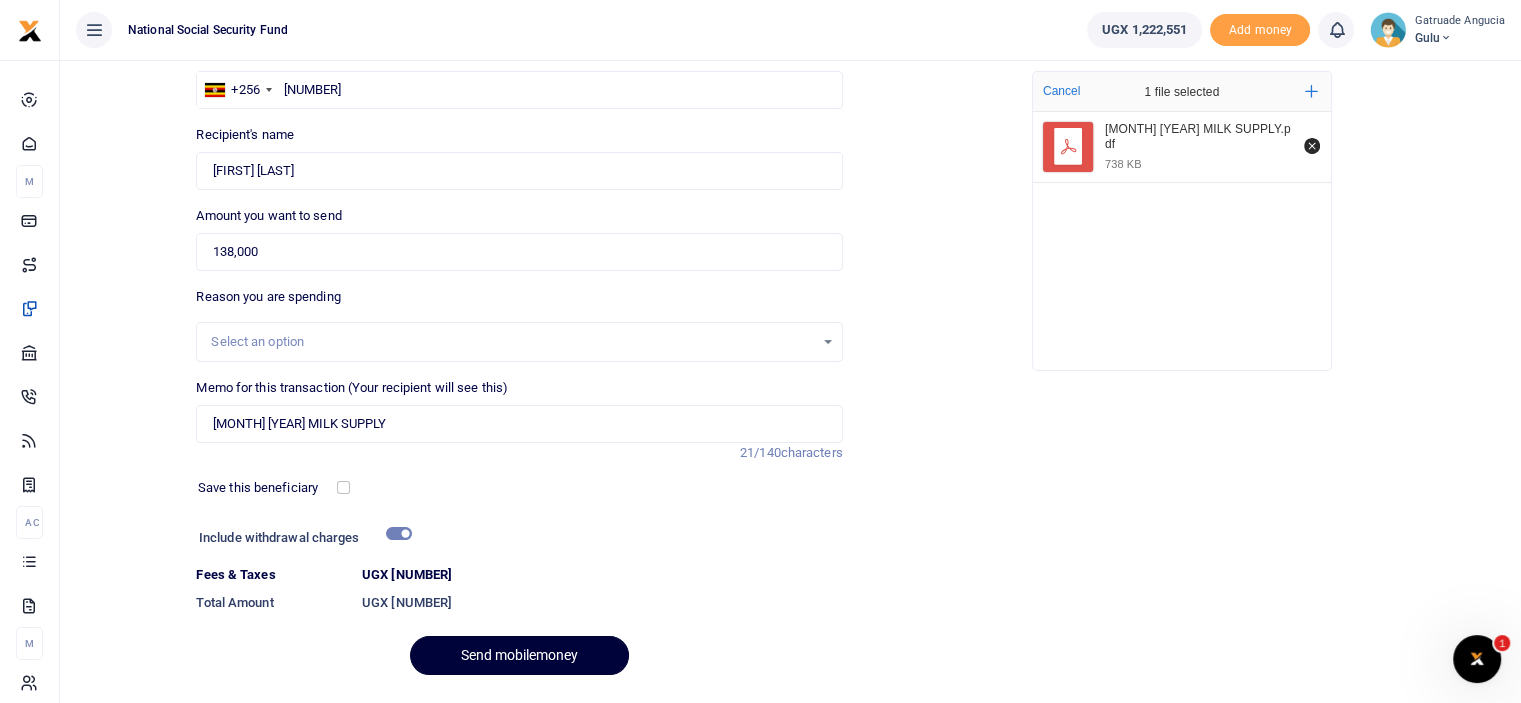 click on "Send mobilemoney" at bounding box center (519, 655) 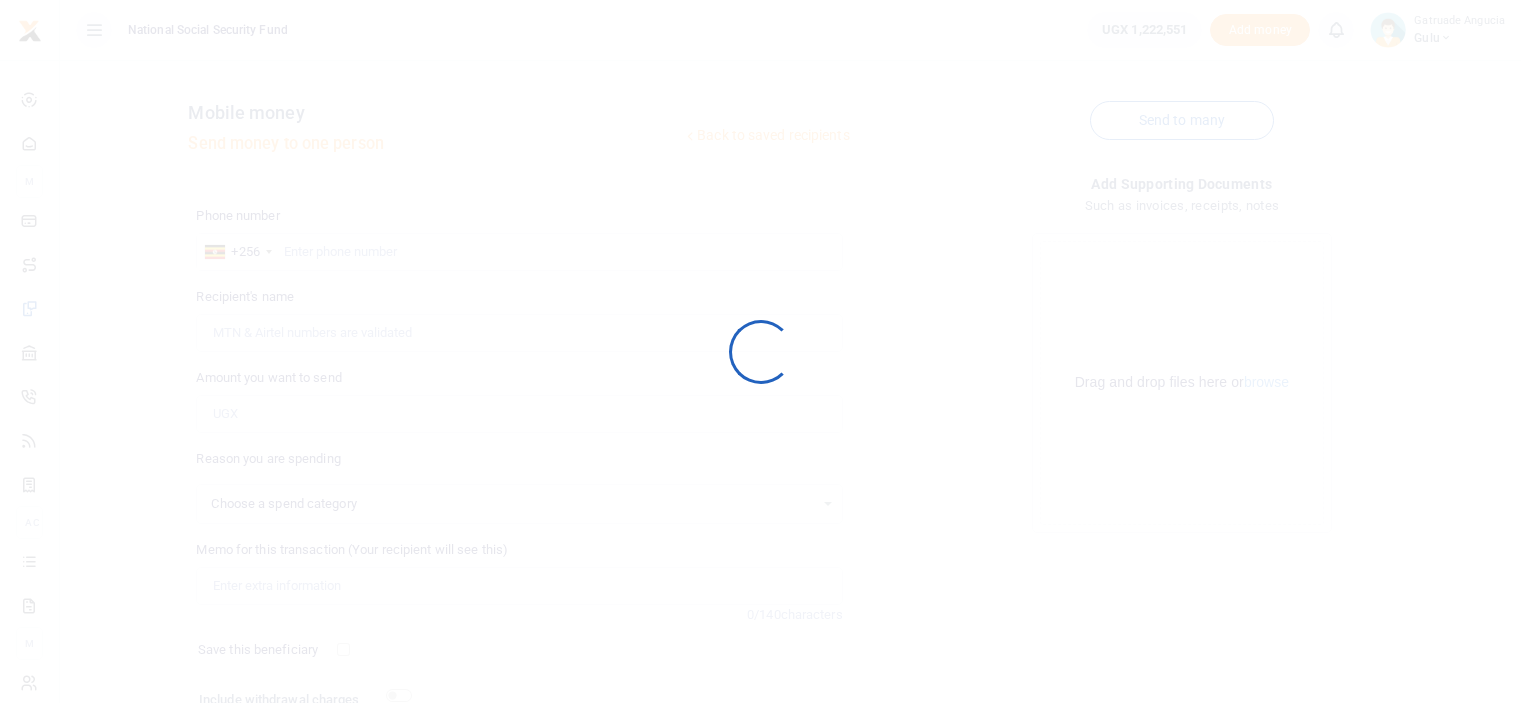 scroll, scrollTop: 162, scrollLeft: 0, axis: vertical 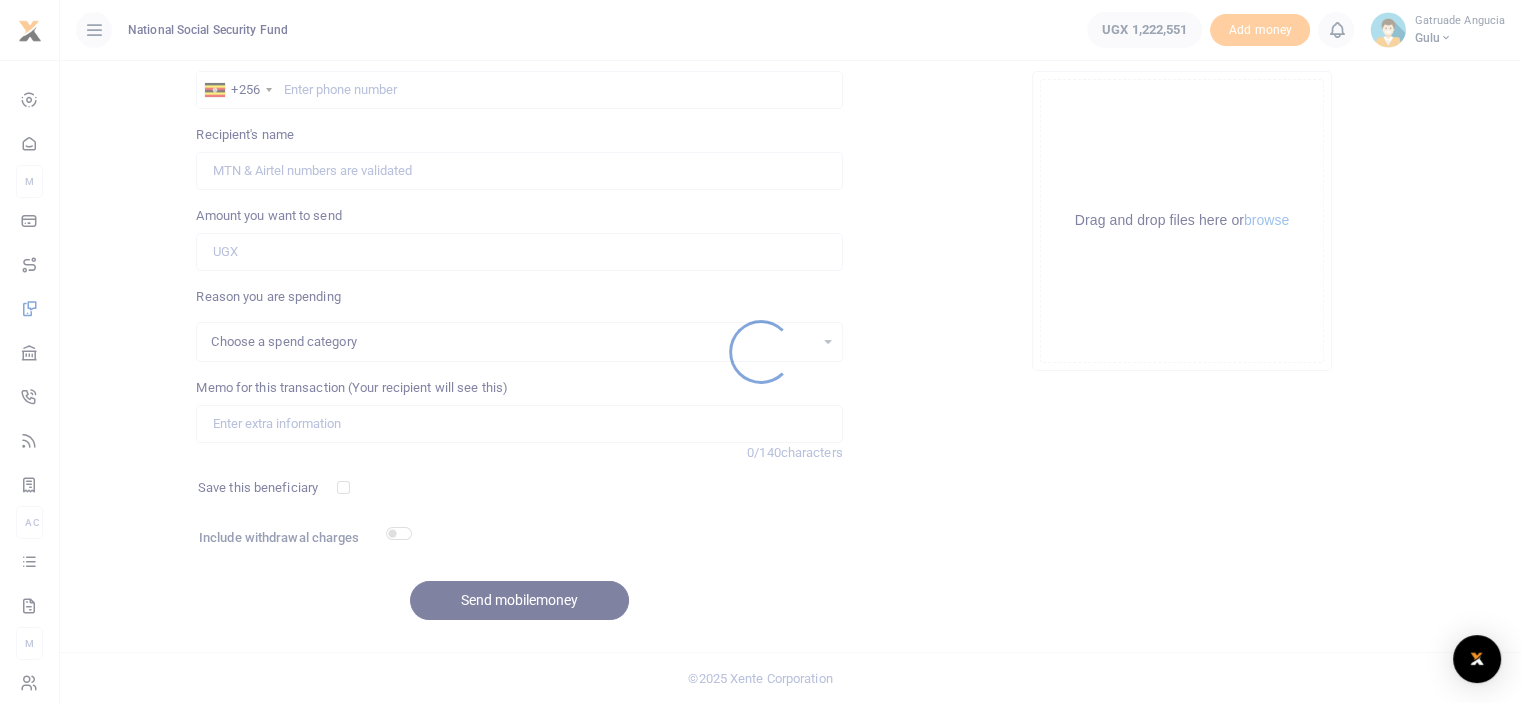 select 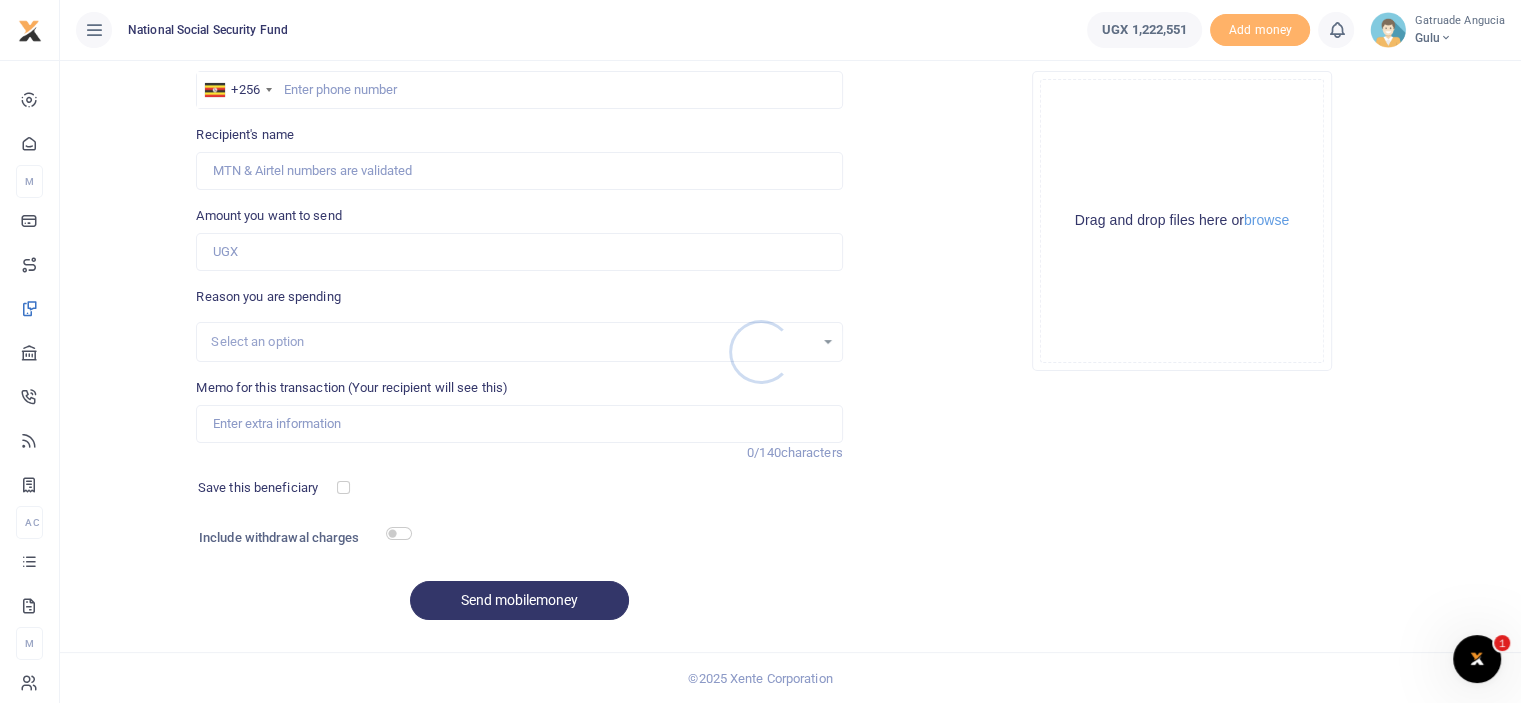 scroll, scrollTop: 0, scrollLeft: 0, axis: both 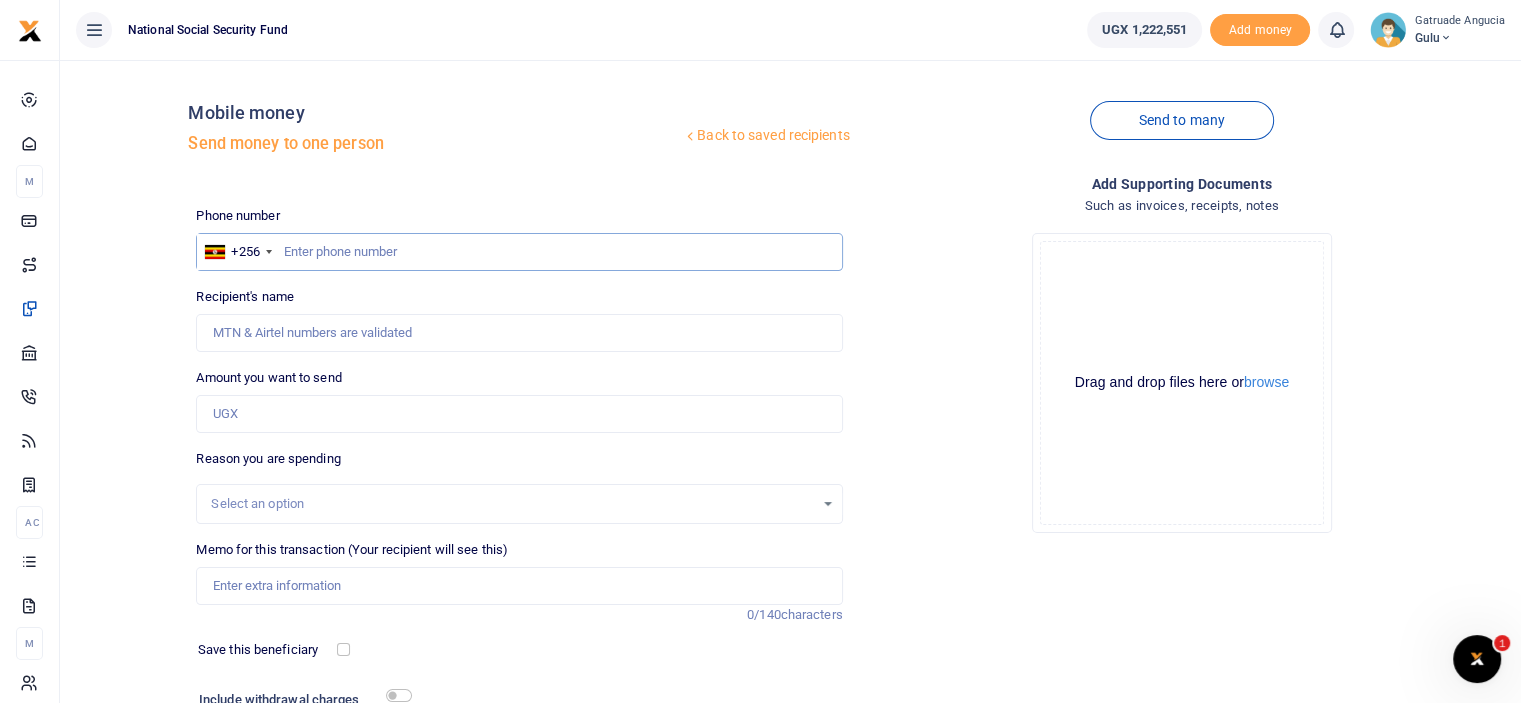 click at bounding box center (519, 252) 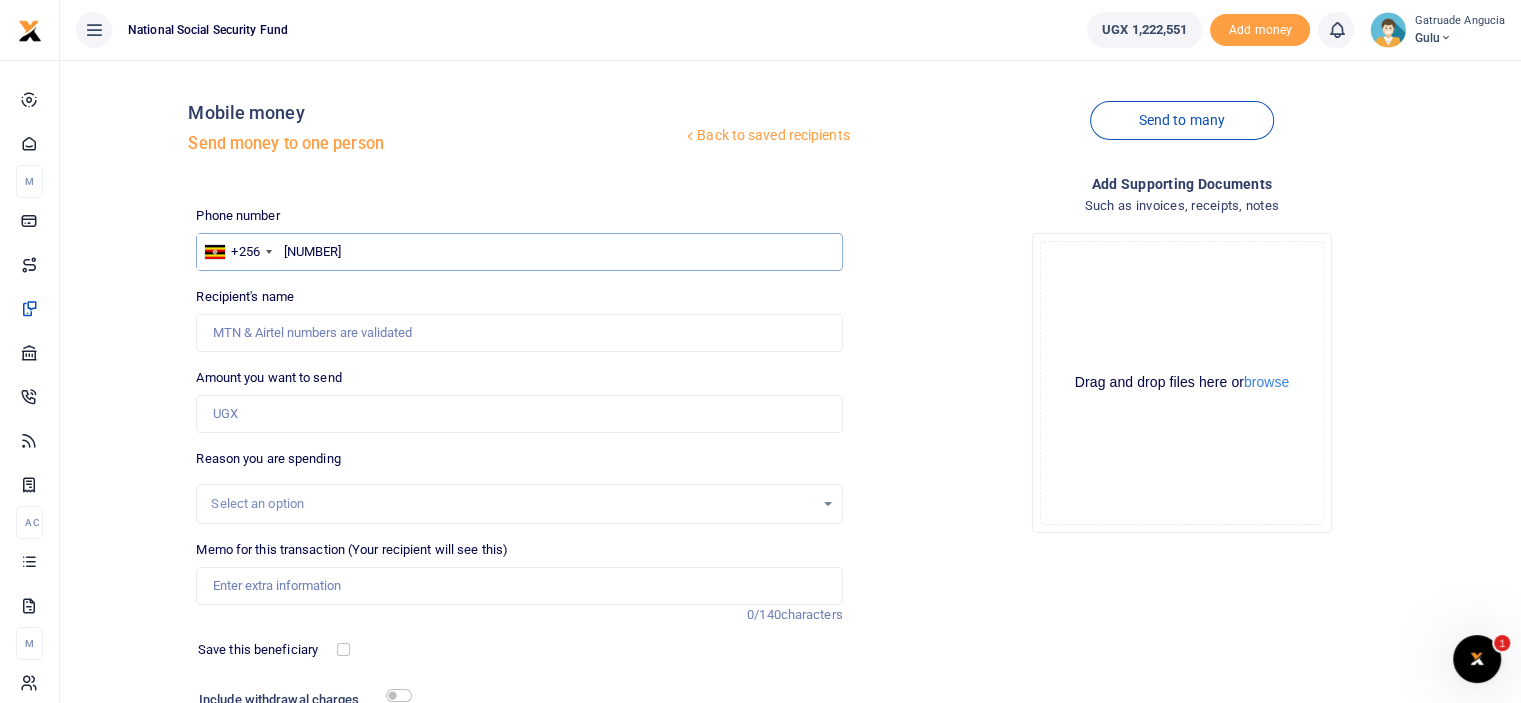 type on "789515199" 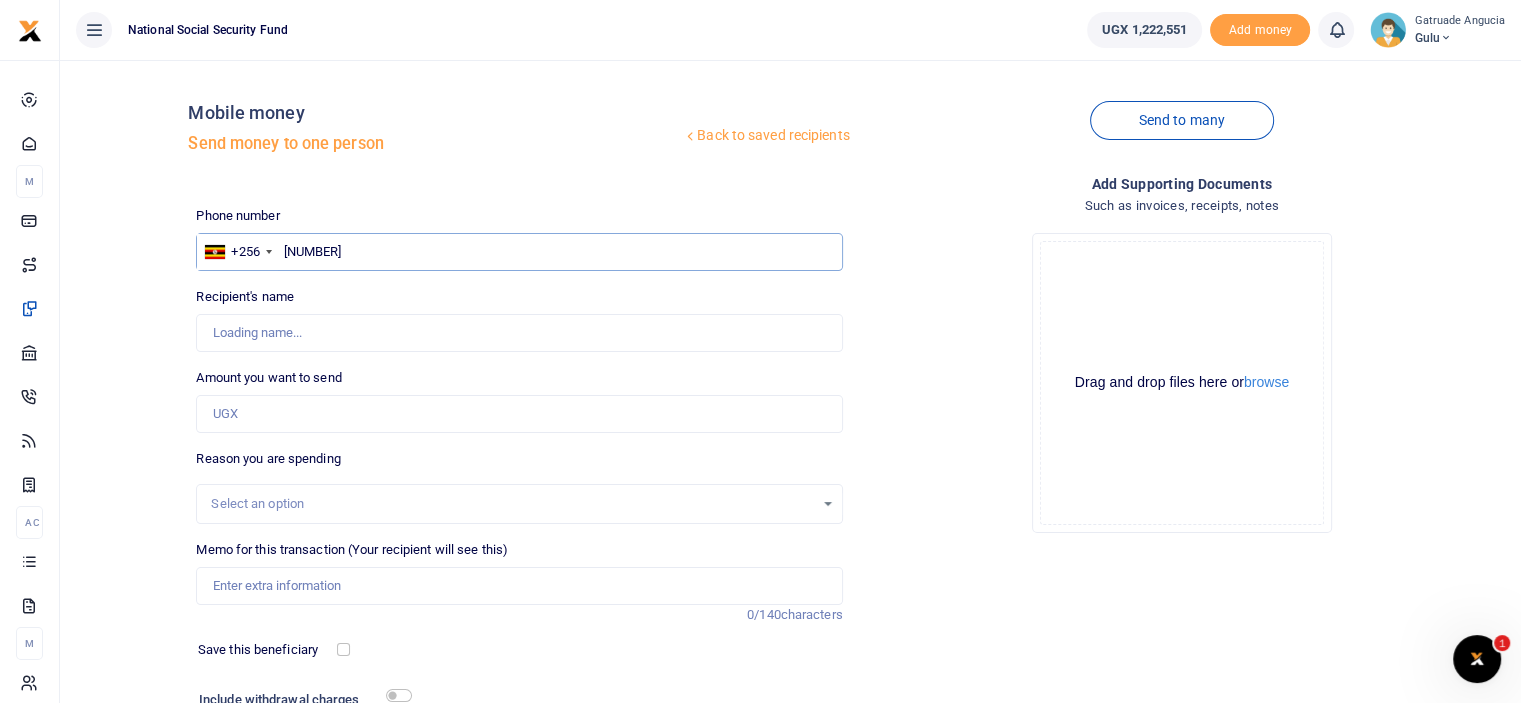 type on "[FIRST] [LAST]" 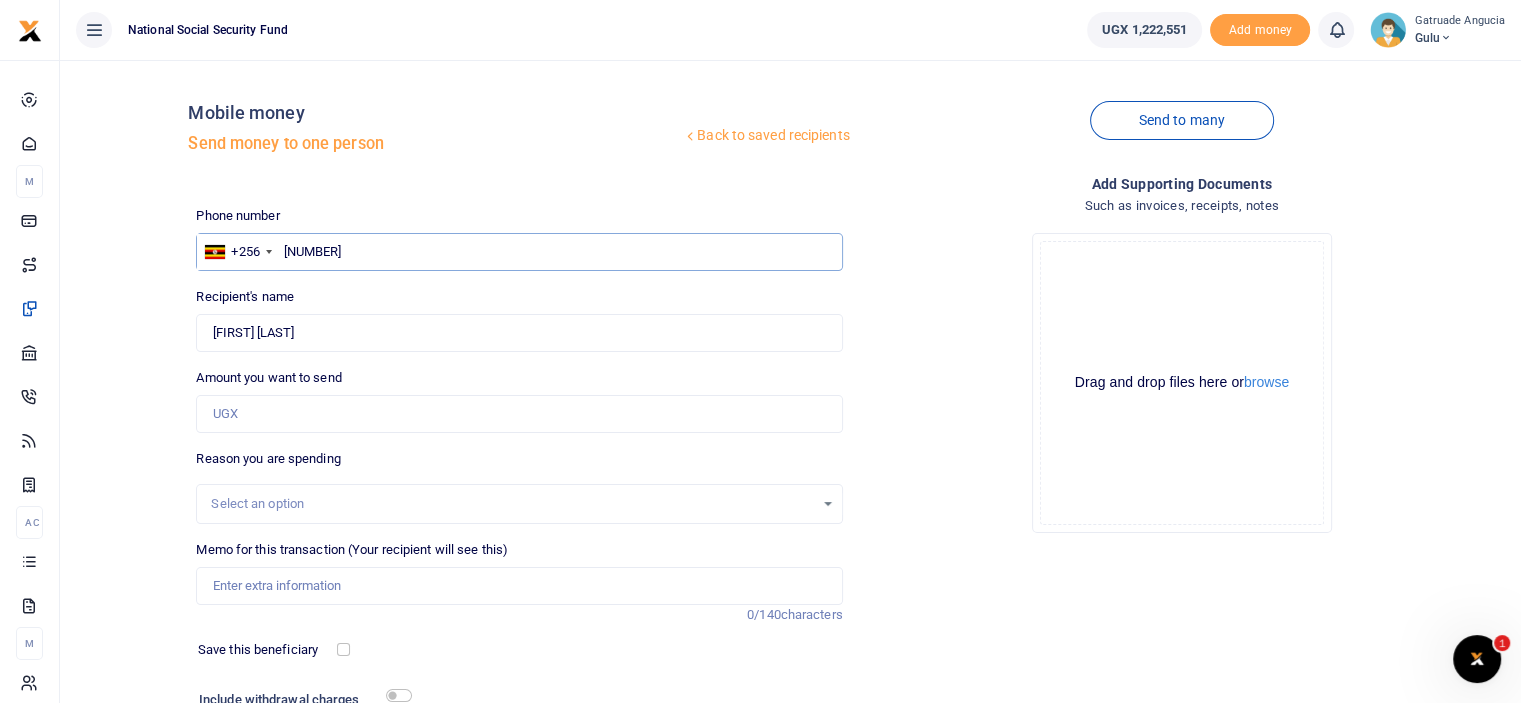 type on "789515199" 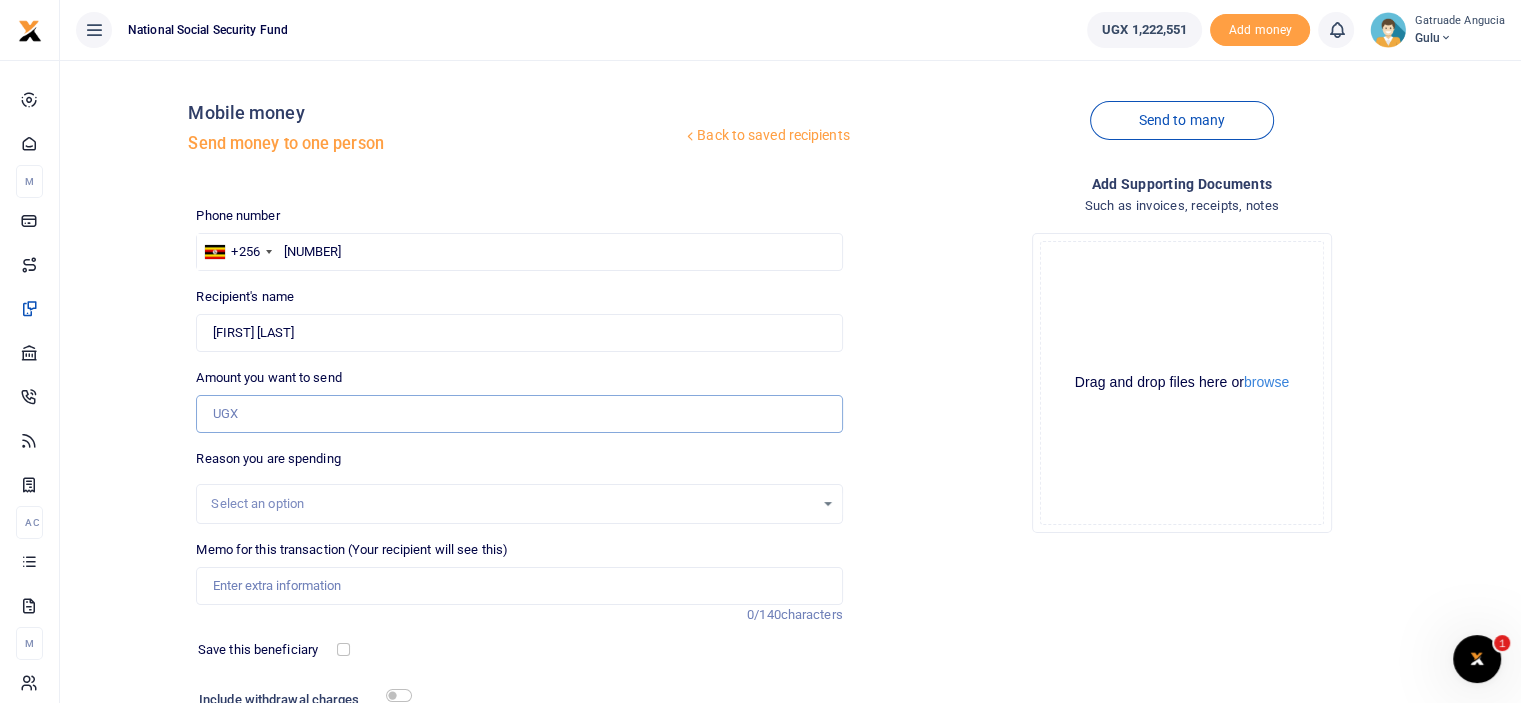 click on "Amount you want to send" at bounding box center [519, 414] 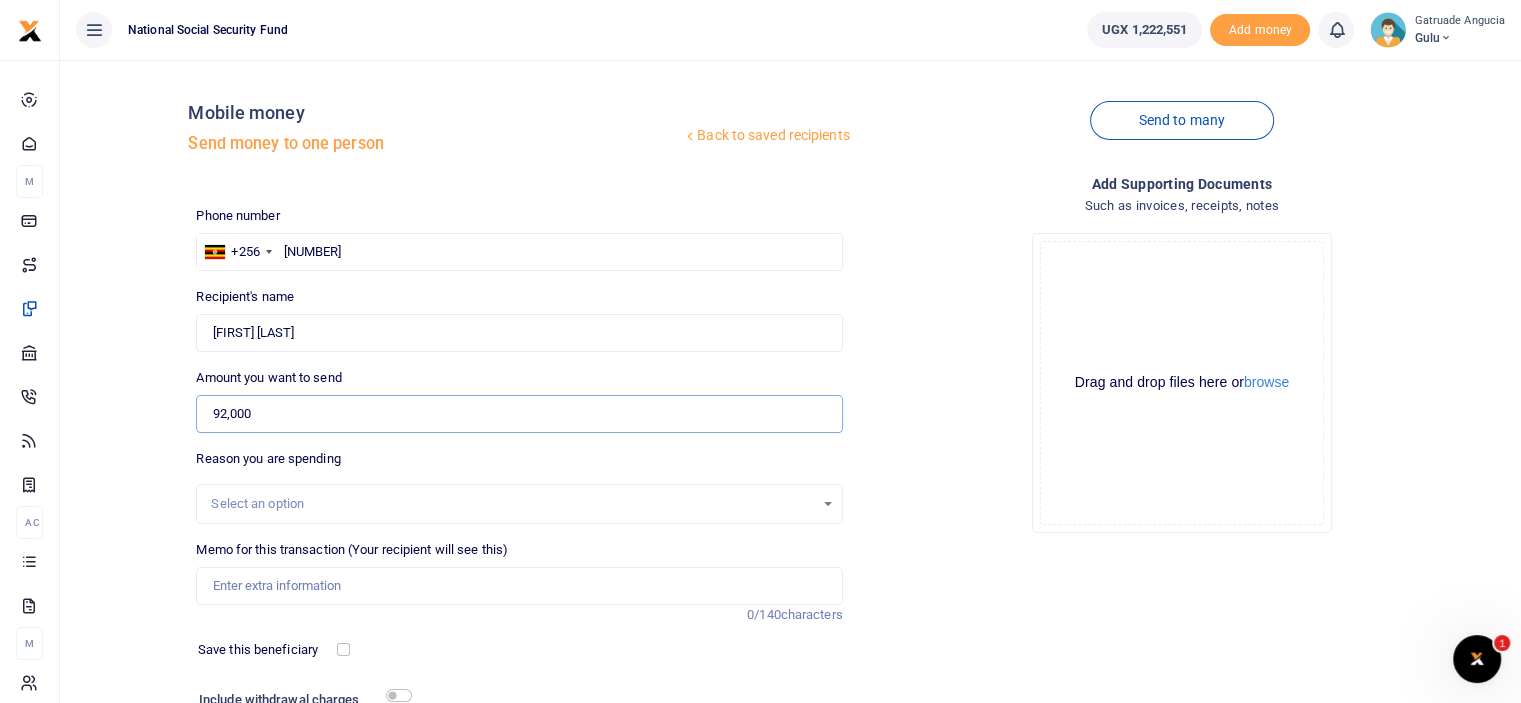 type on "92,000" 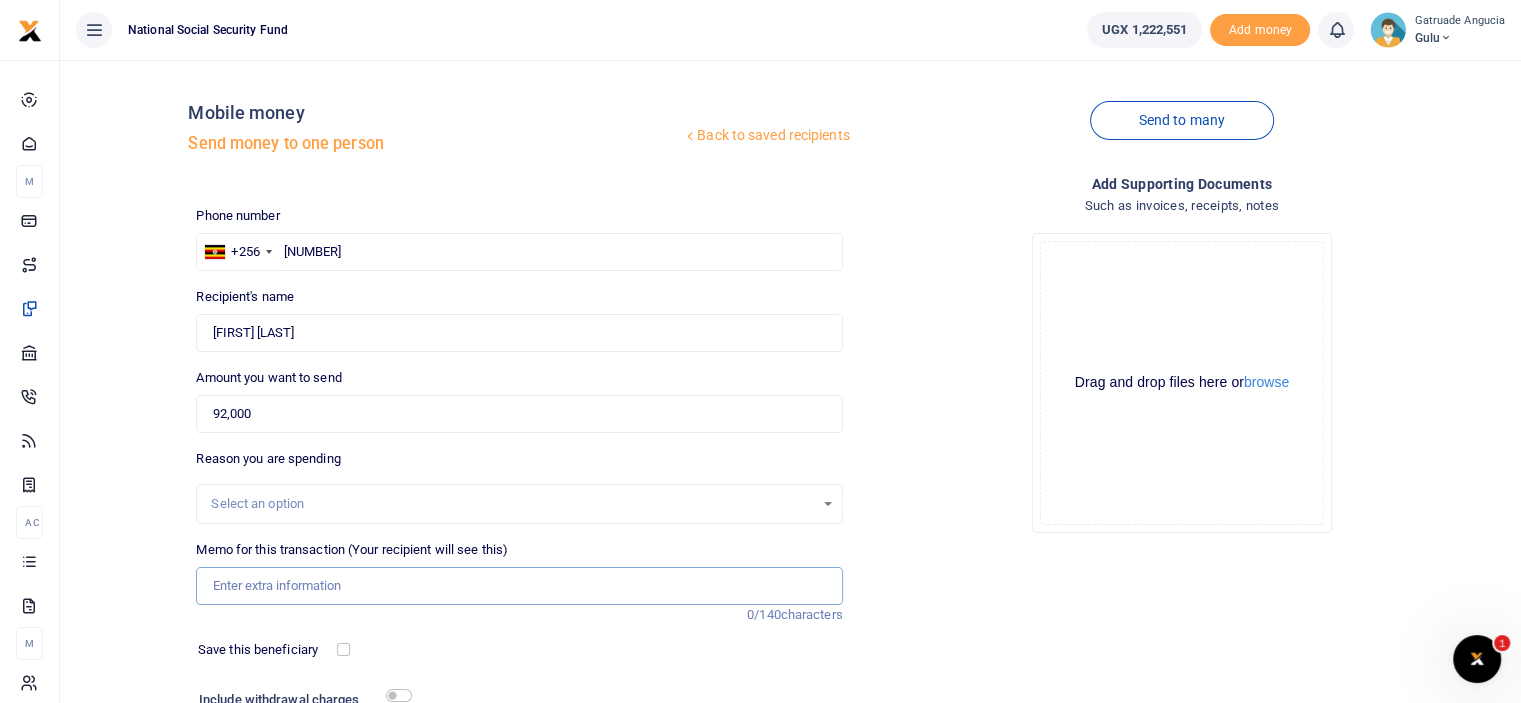click on "Memo for this transaction (Your recipient will see this)" at bounding box center [519, 586] 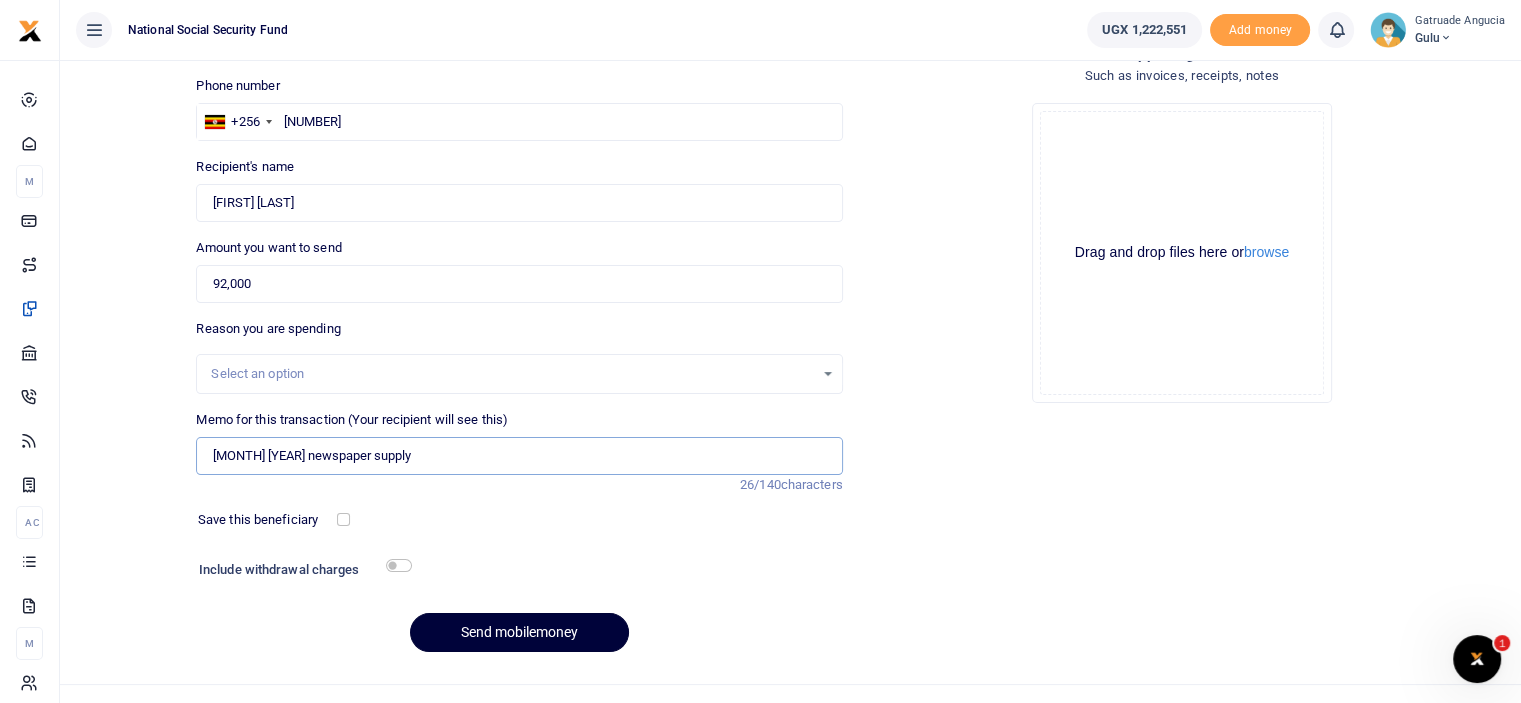 scroll, scrollTop: 162, scrollLeft: 0, axis: vertical 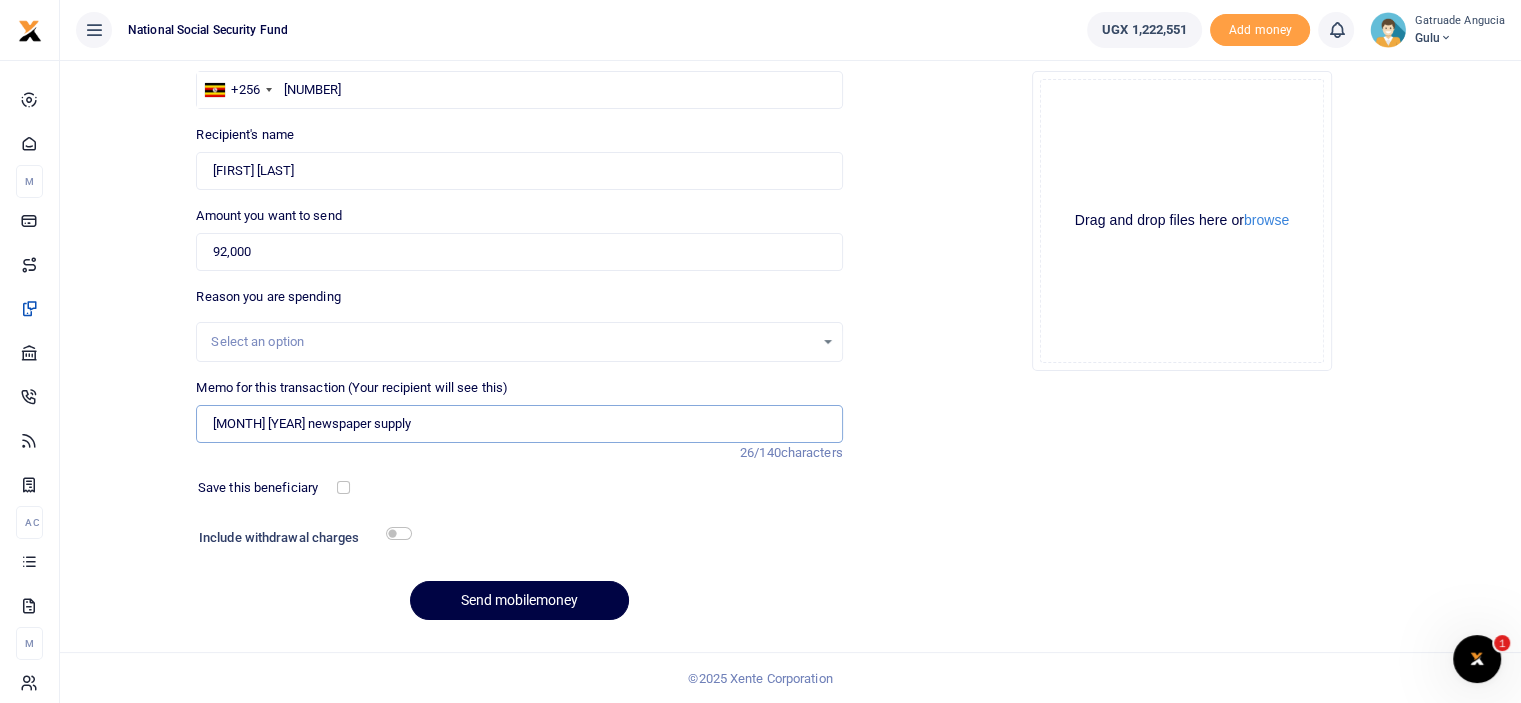 type on "july 2025 newspaper supply" 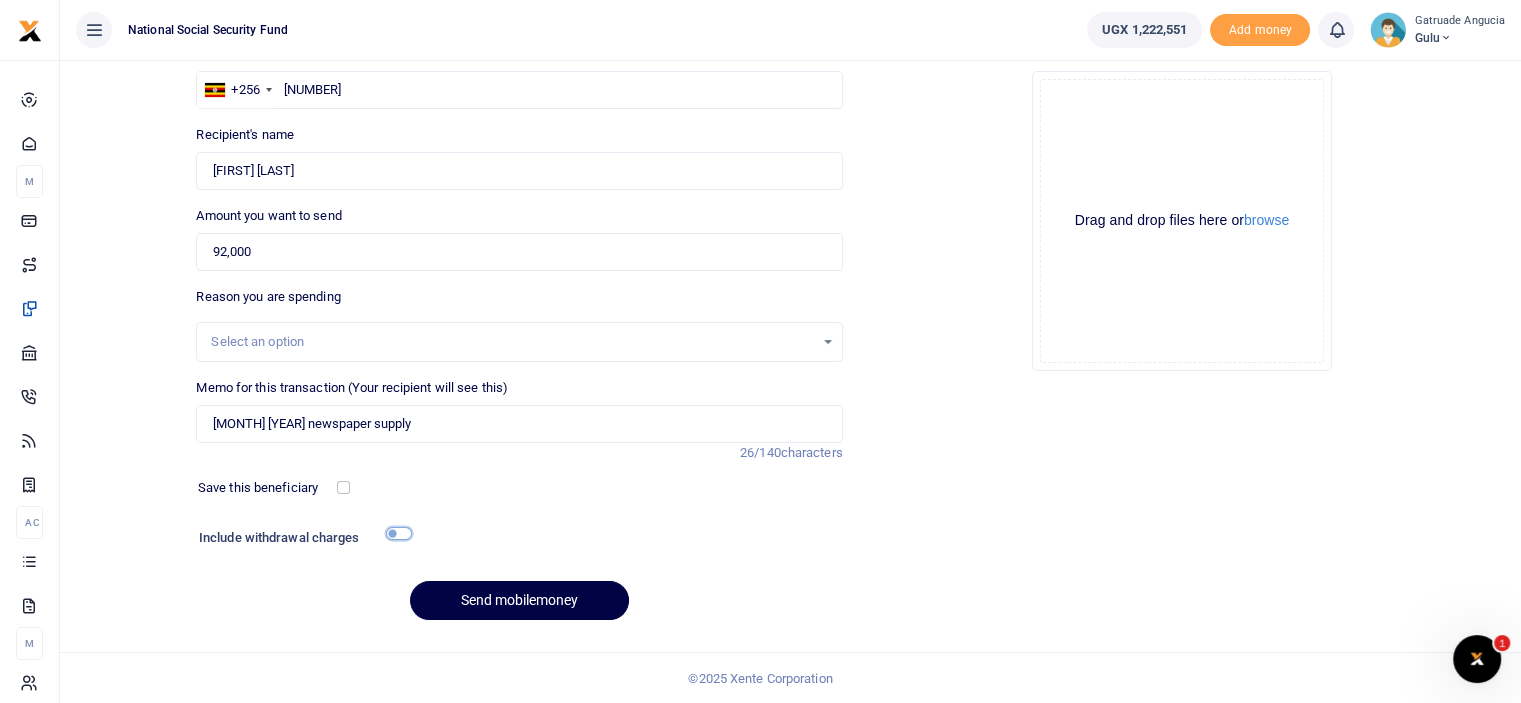click at bounding box center [399, 533] 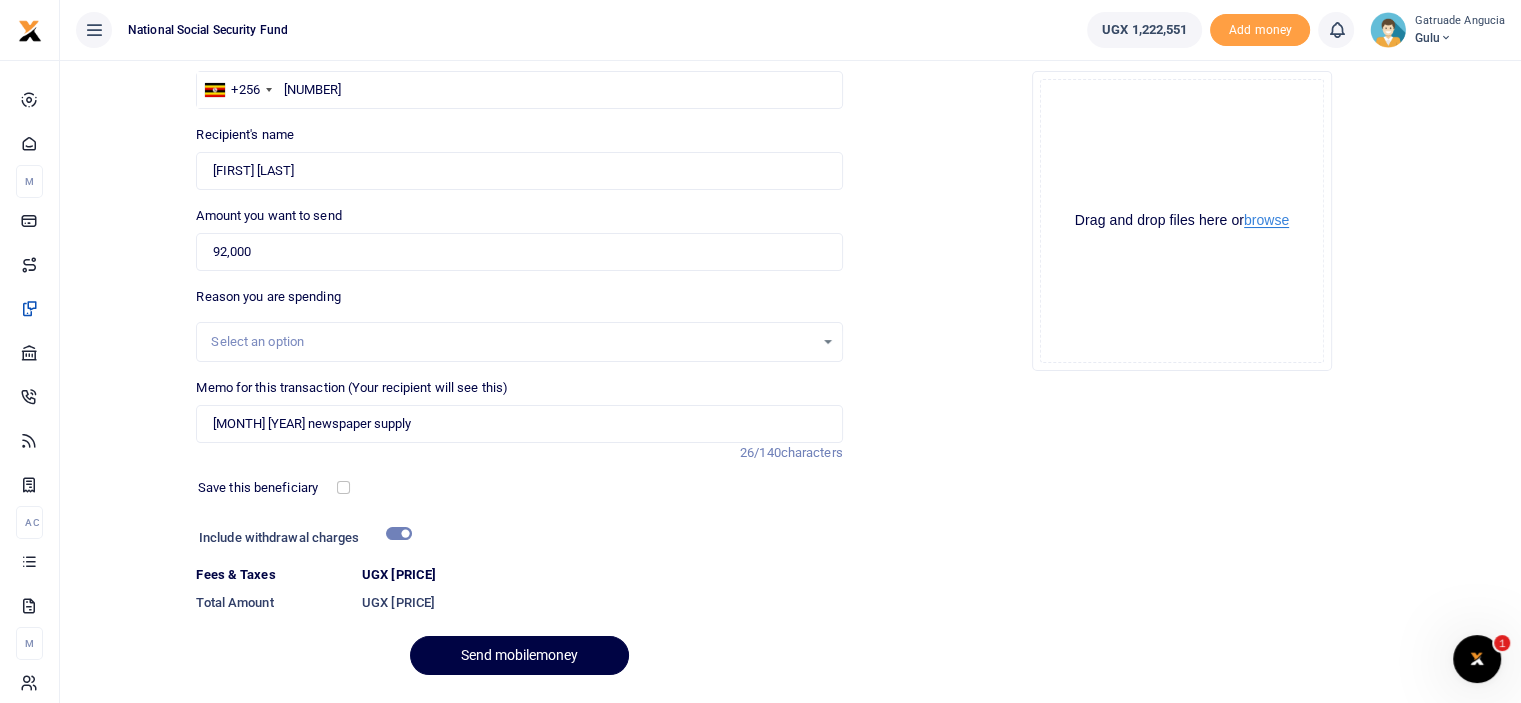 click on "browse" at bounding box center [1266, 220] 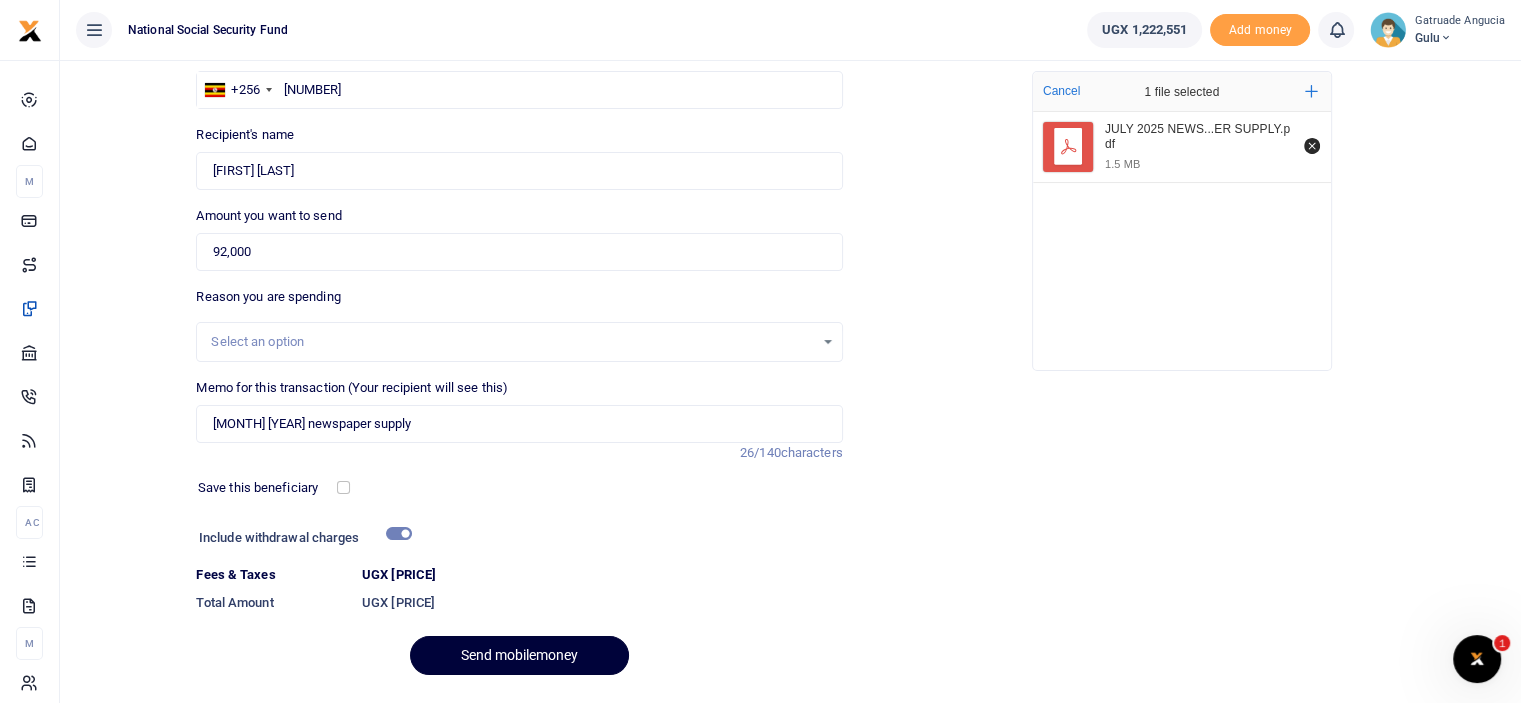 click on "Send mobilemoney" at bounding box center (519, 655) 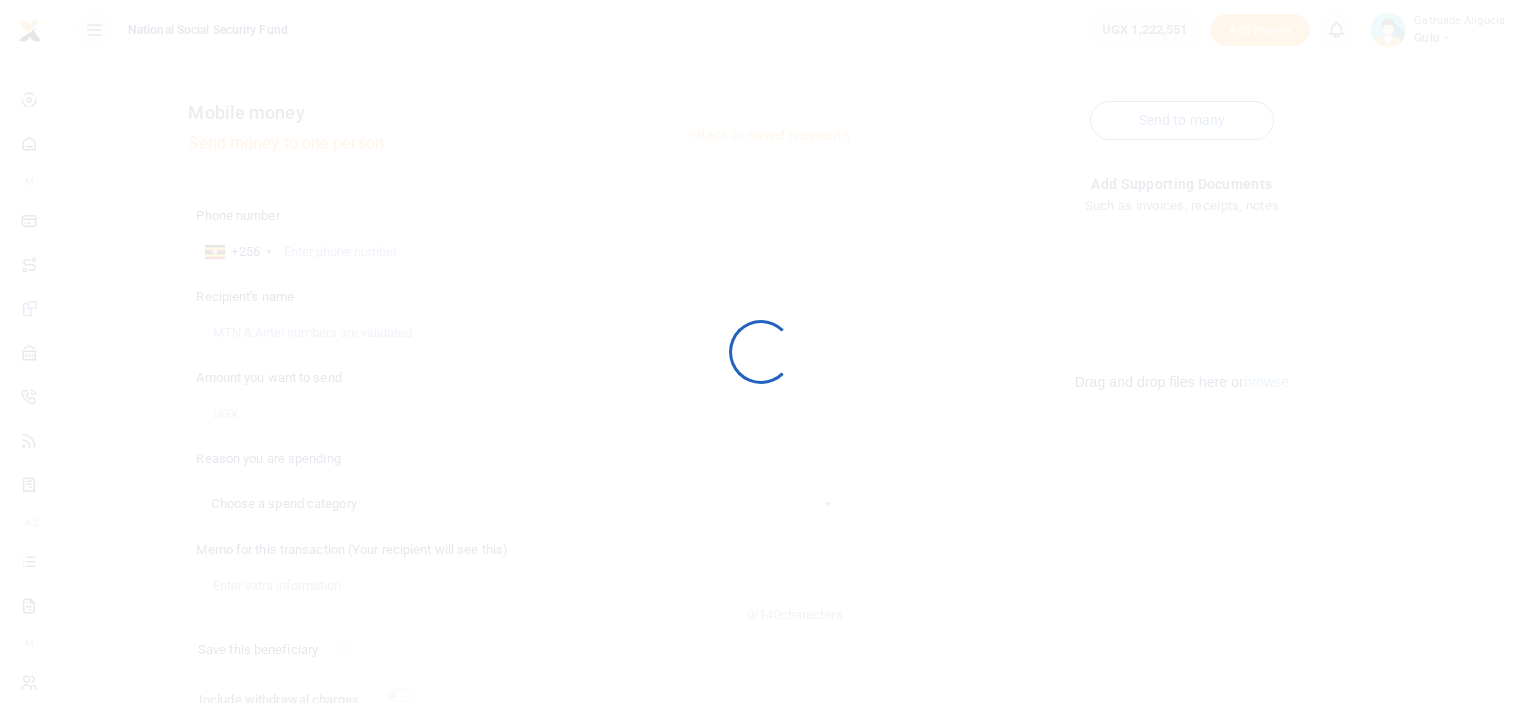 scroll, scrollTop: 162, scrollLeft: 0, axis: vertical 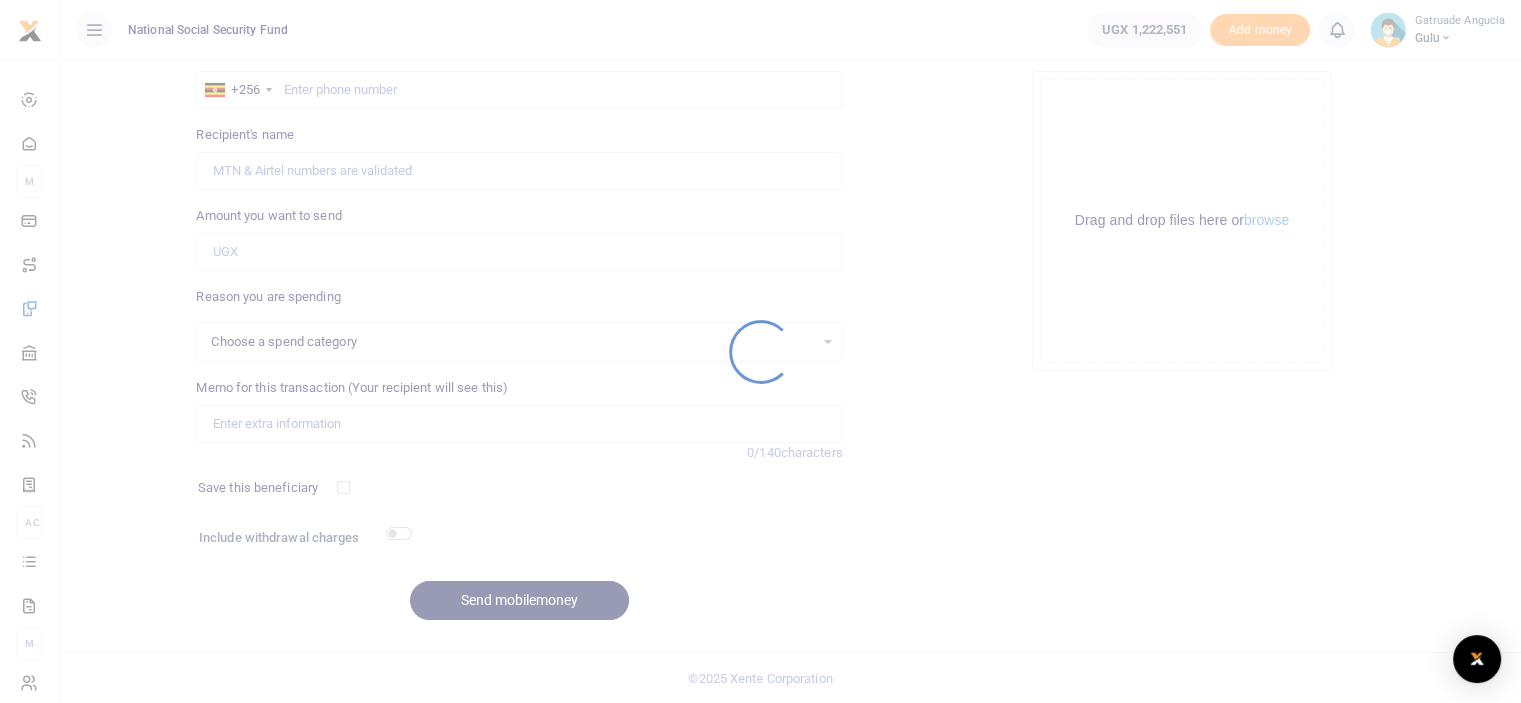 select 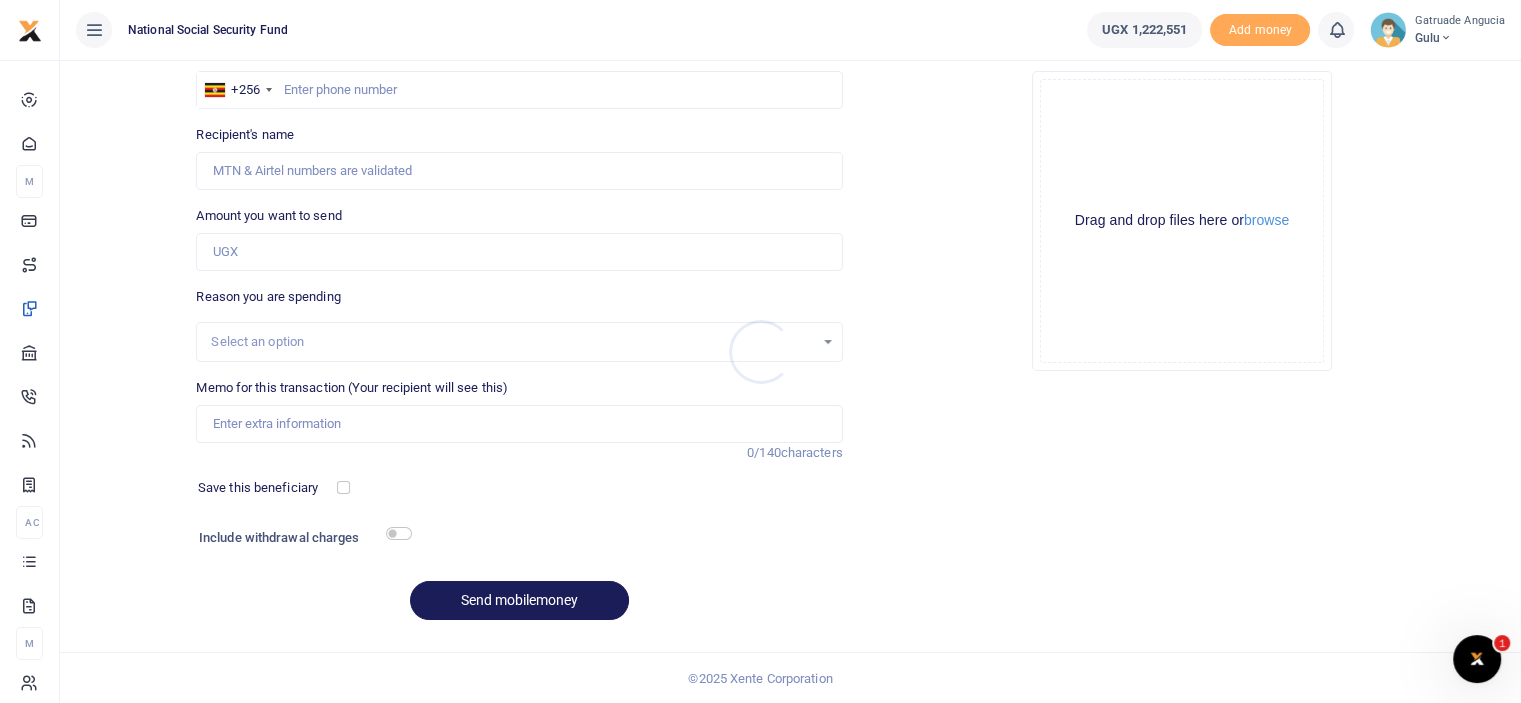 scroll, scrollTop: 0, scrollLeft: 0, axis: both 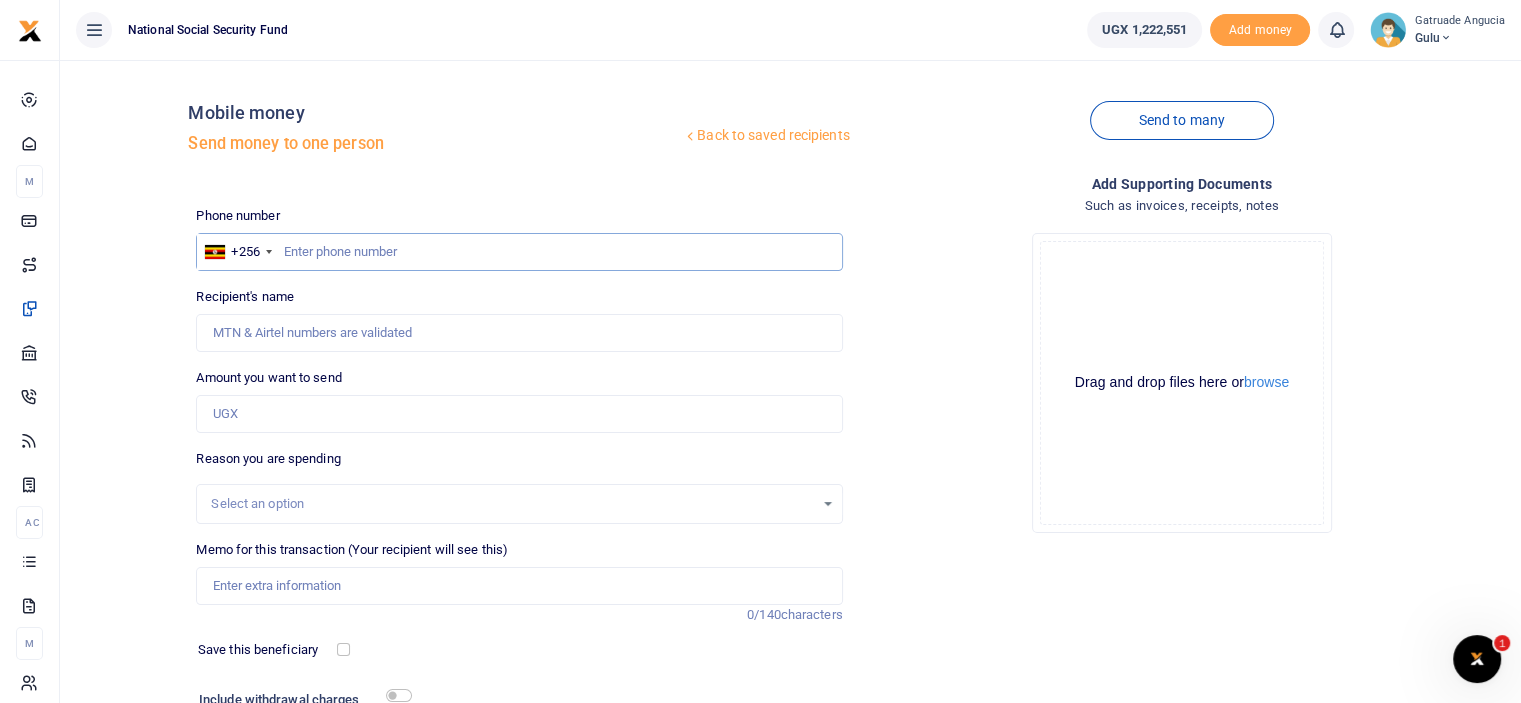 click at bounding box center [519, 252] 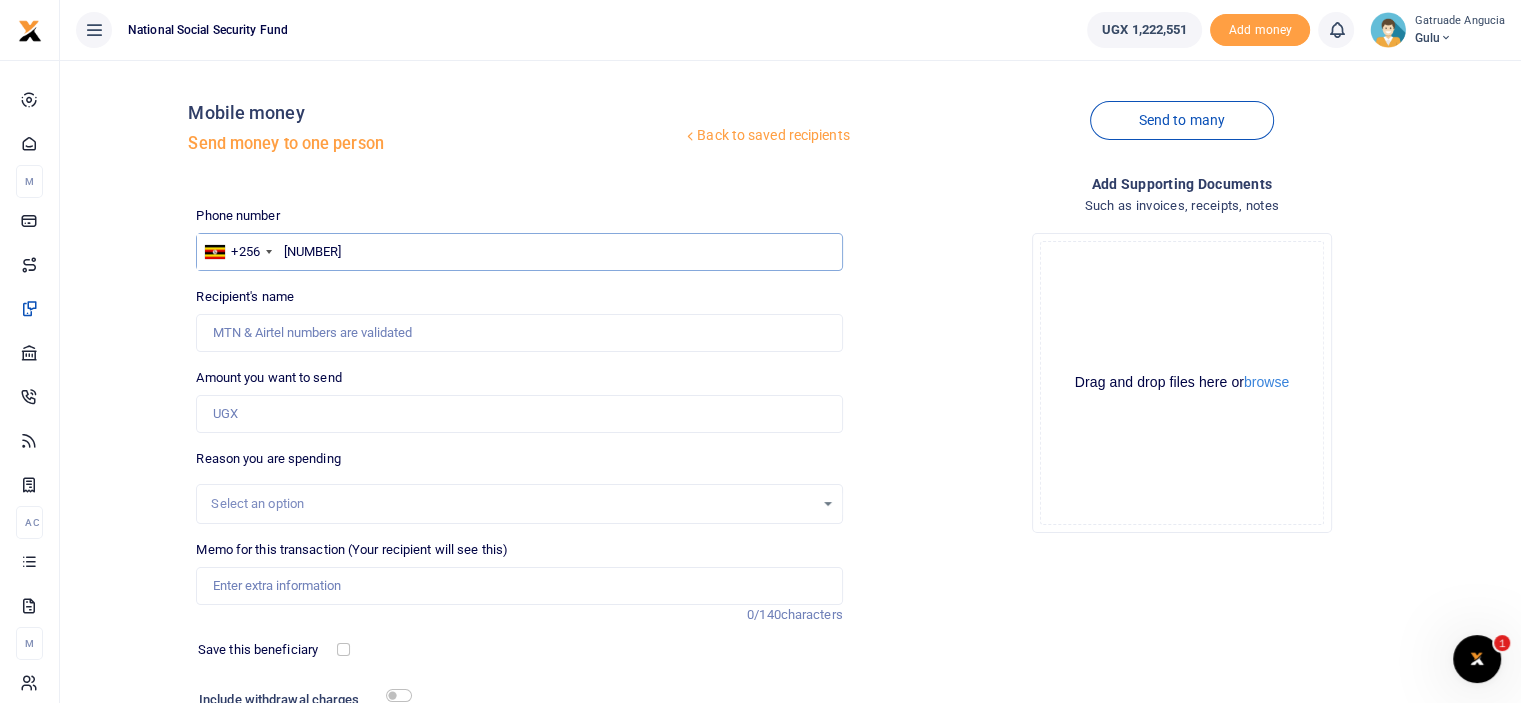 type on "780622414" 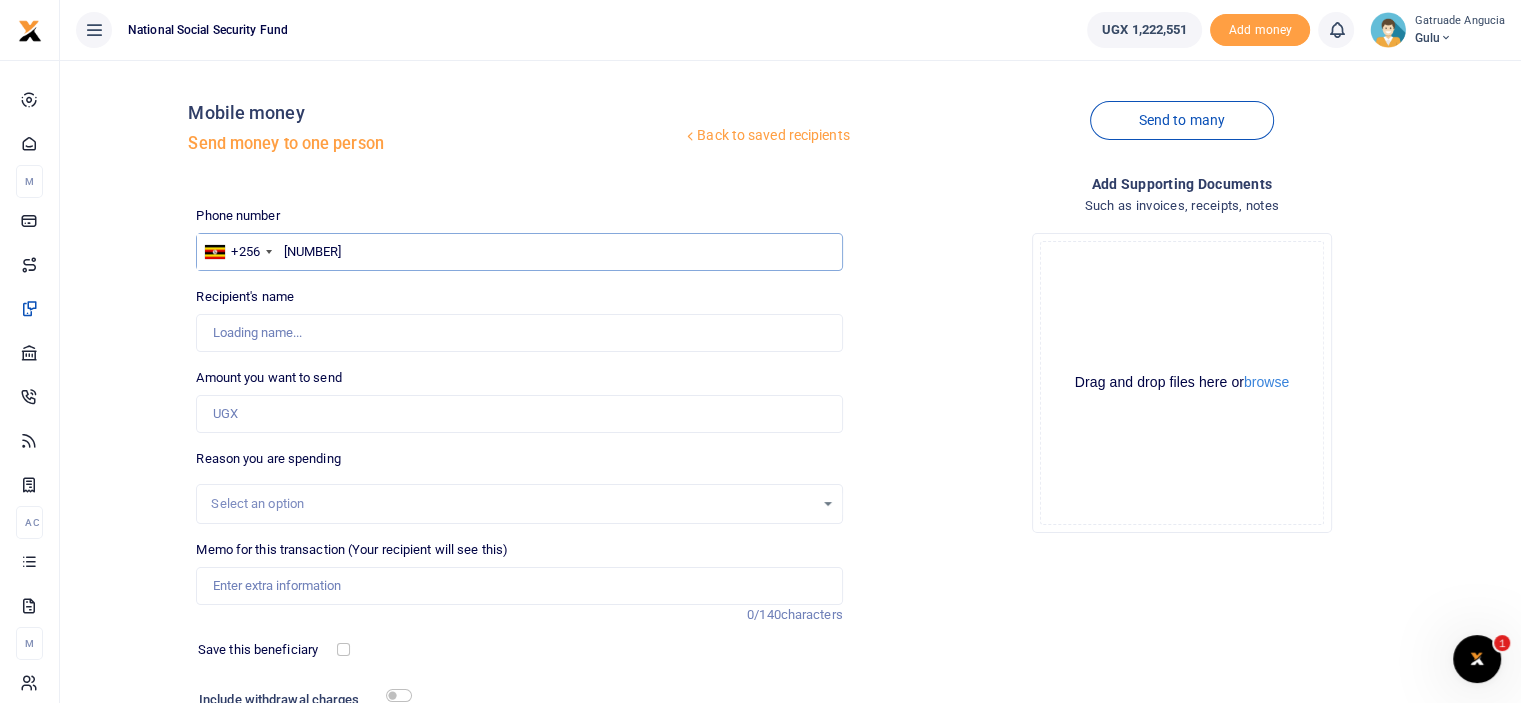 type on "Kevin Layet" 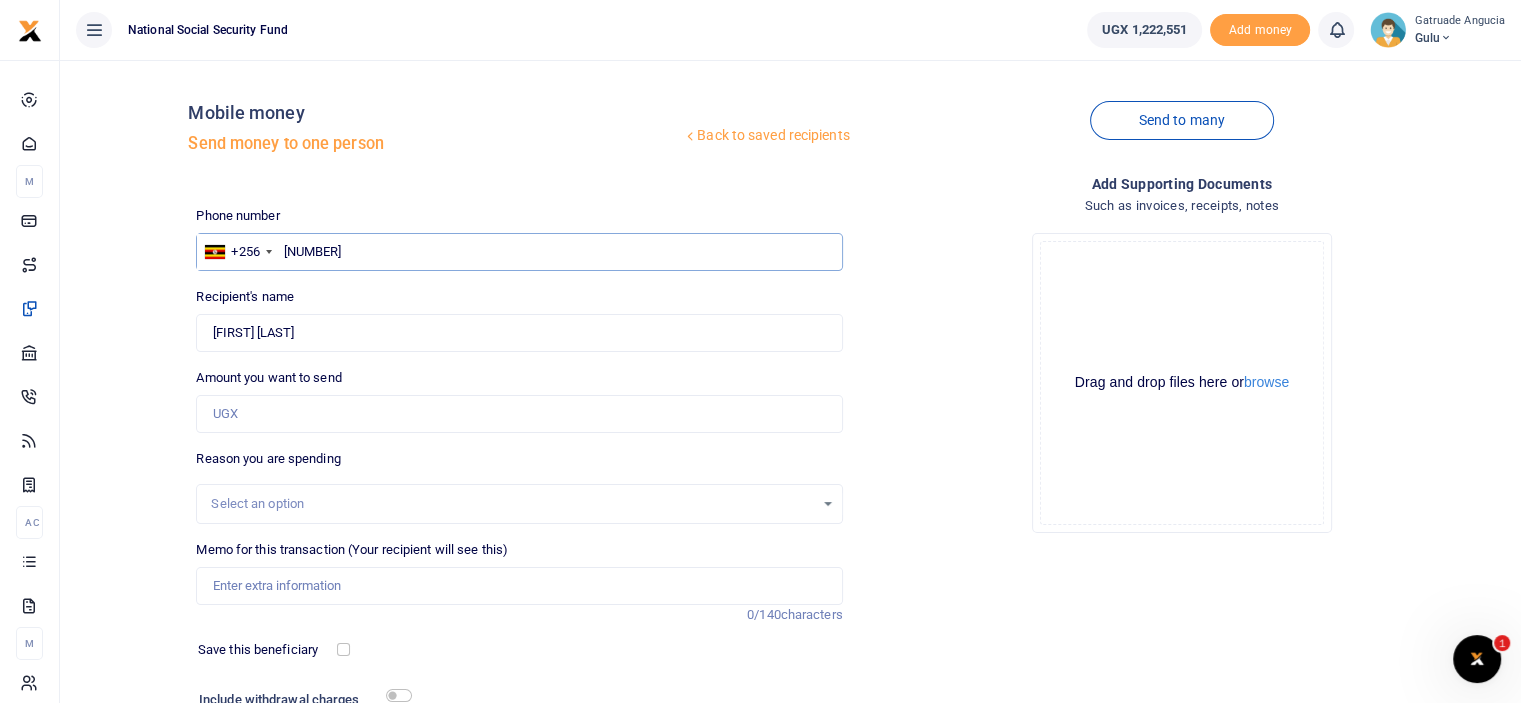 type on "780622414" 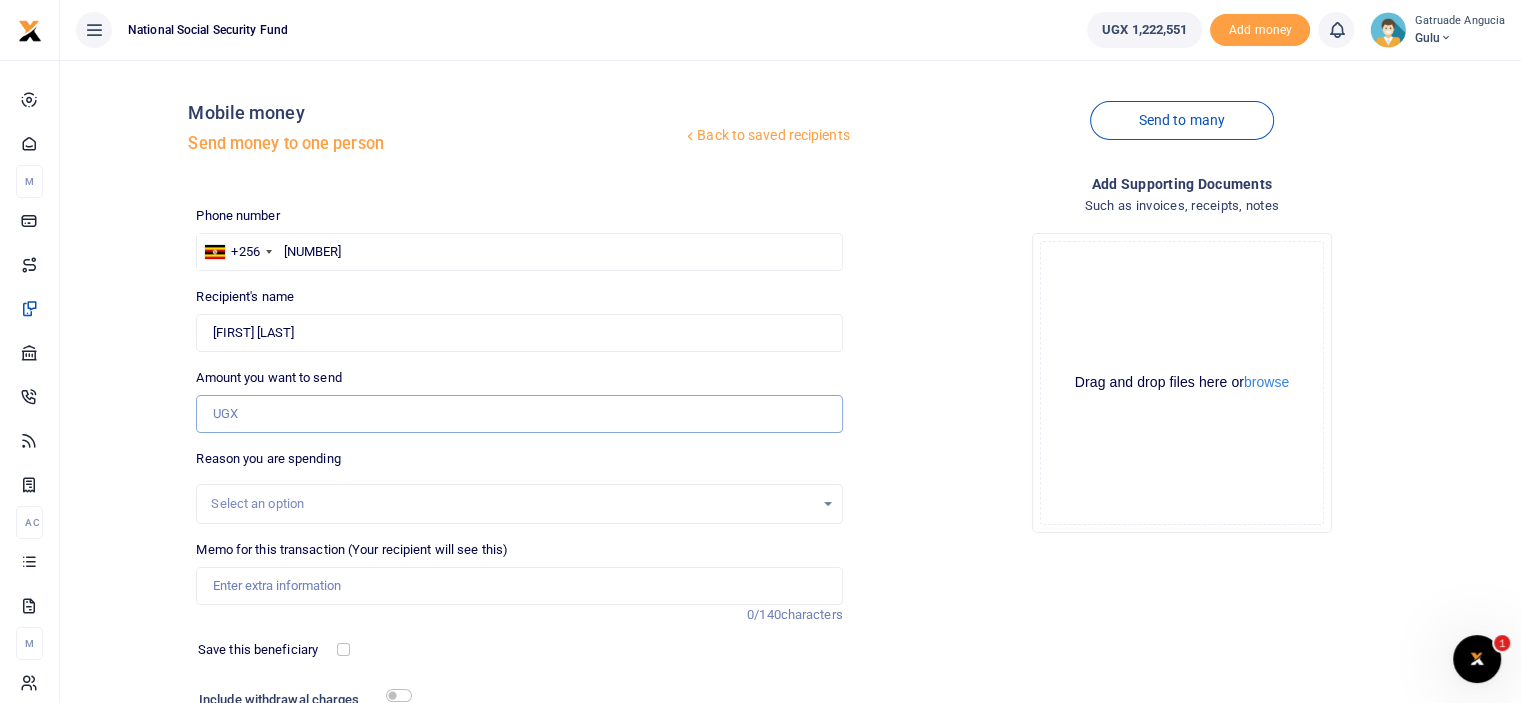 click on "Amount you want to send" at bounding box center [519, 414] 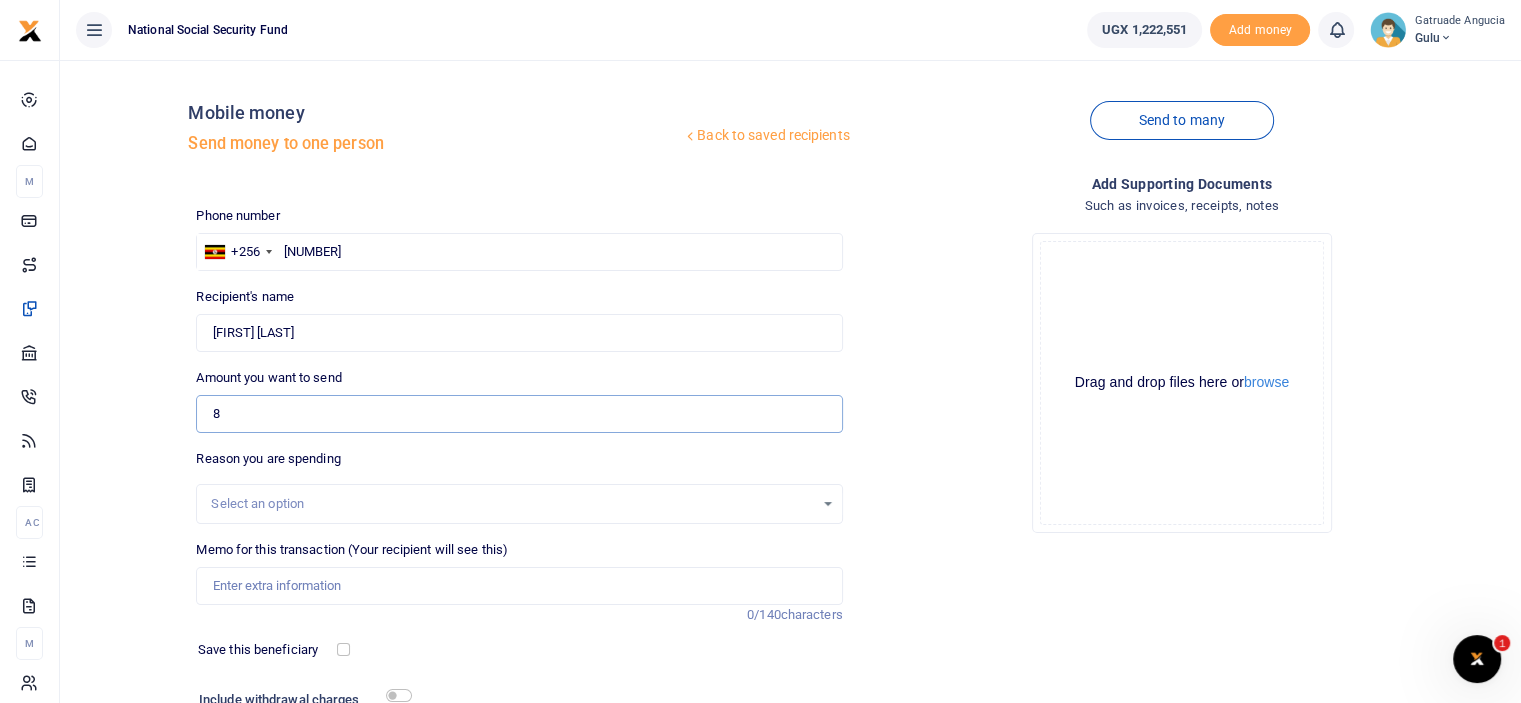 type on "80,000" 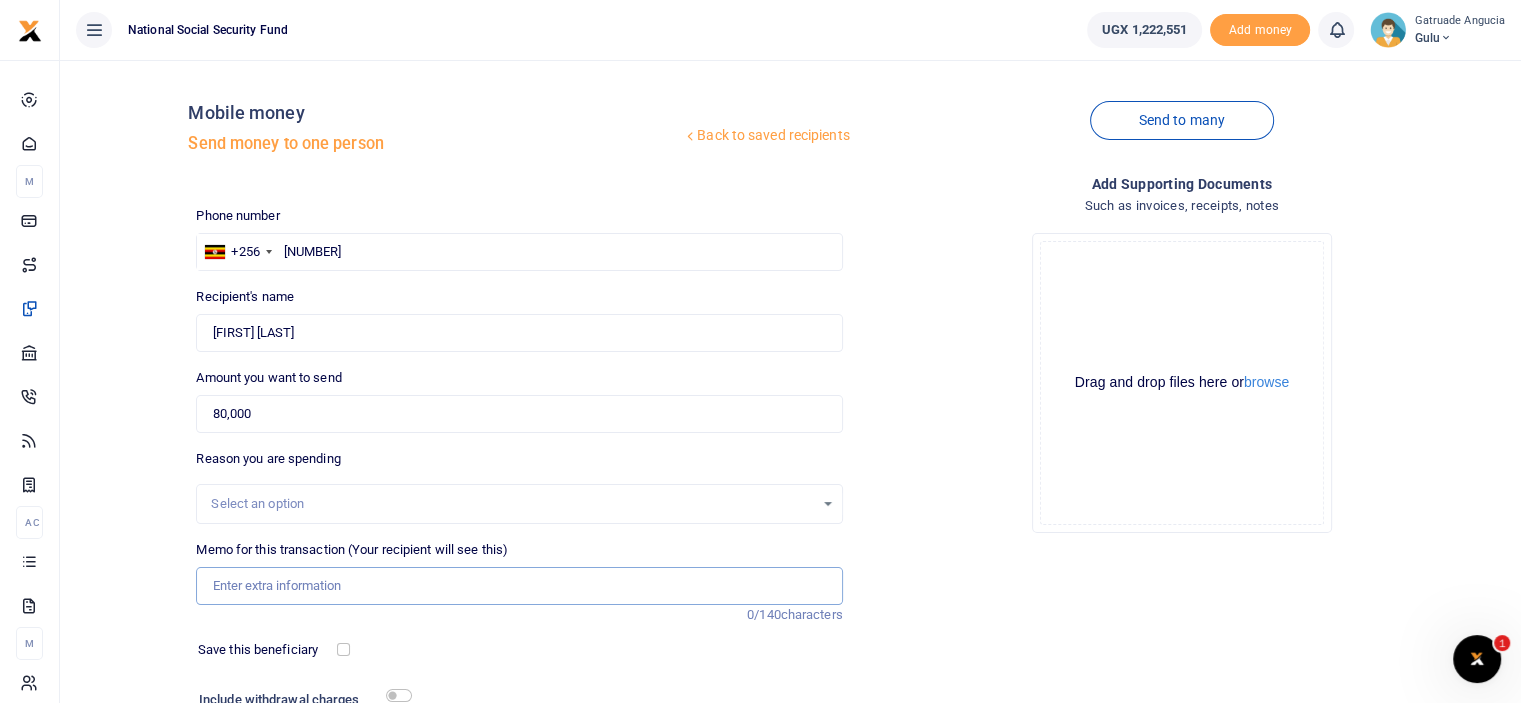 click on "Memo for this transaction (Your recipient will see this)" at bounding box center (519, 586) 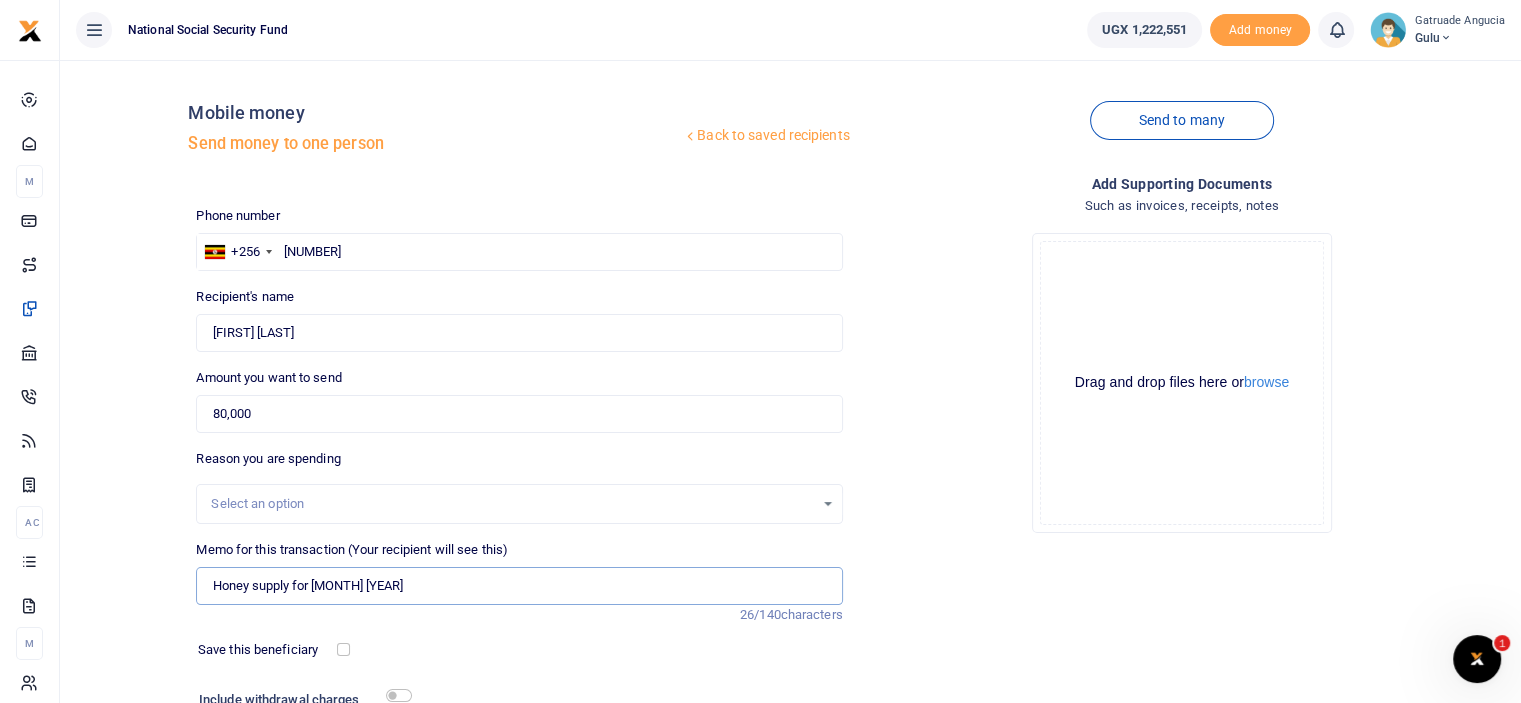 type on "Honey supply for july 2025" 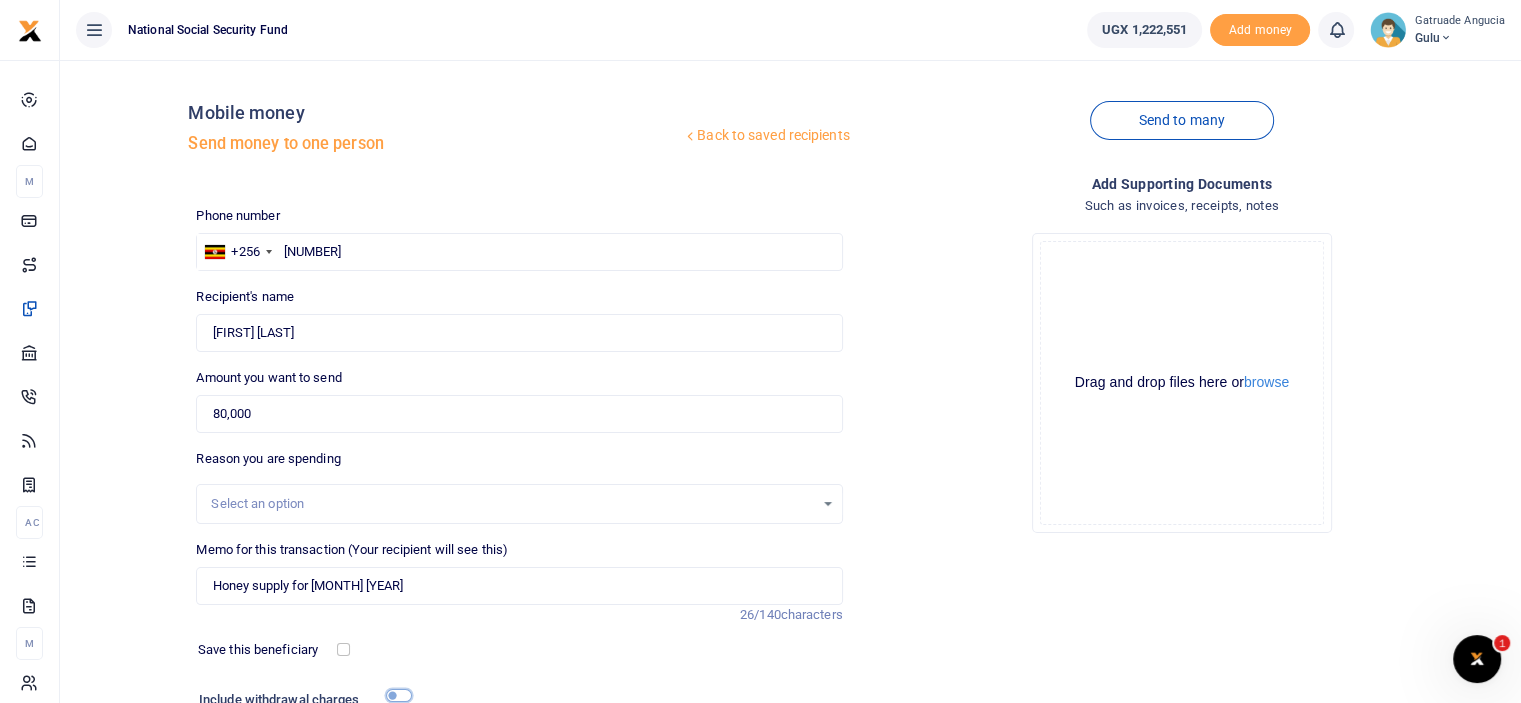 click at bounding box center [399, 695] 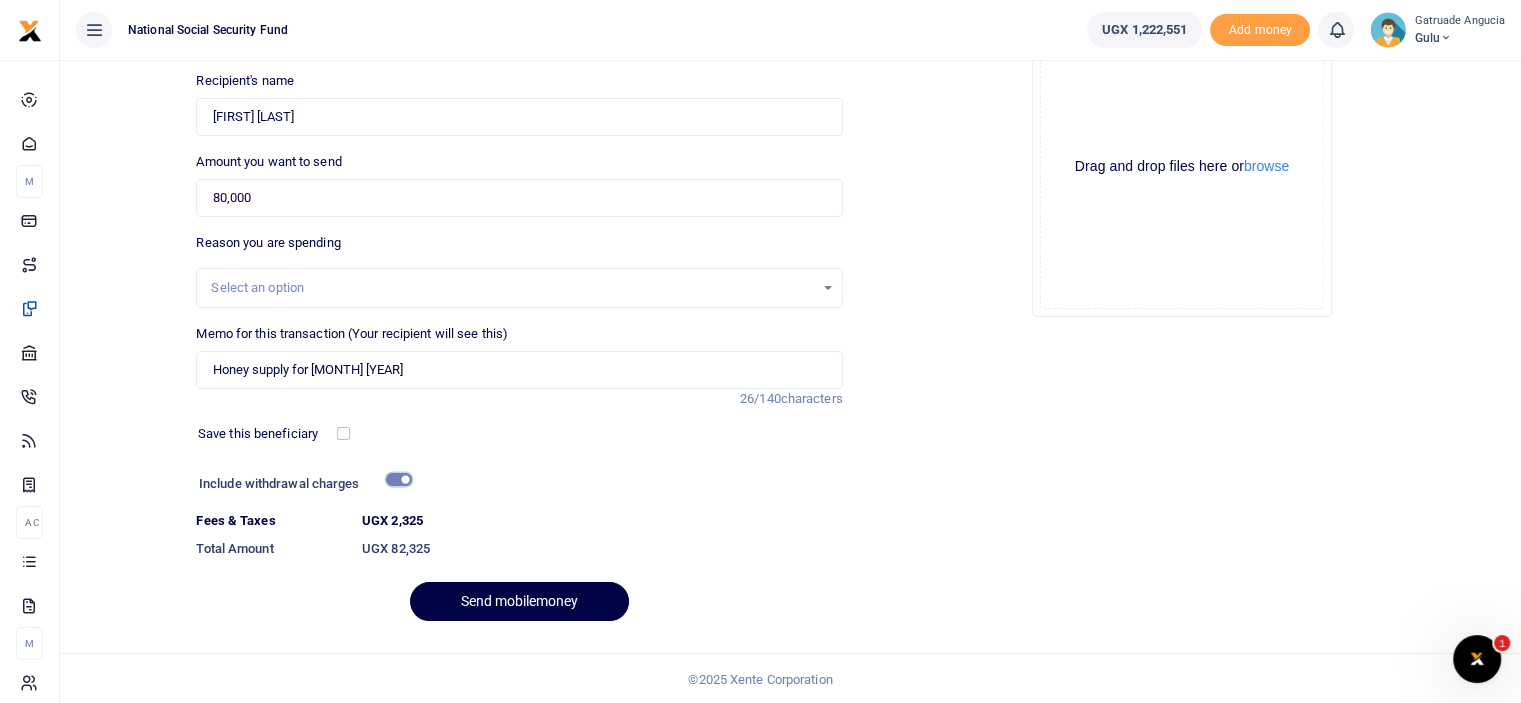 scroll, scrollTop: 217, scrollLeft: 0, axis: vertical 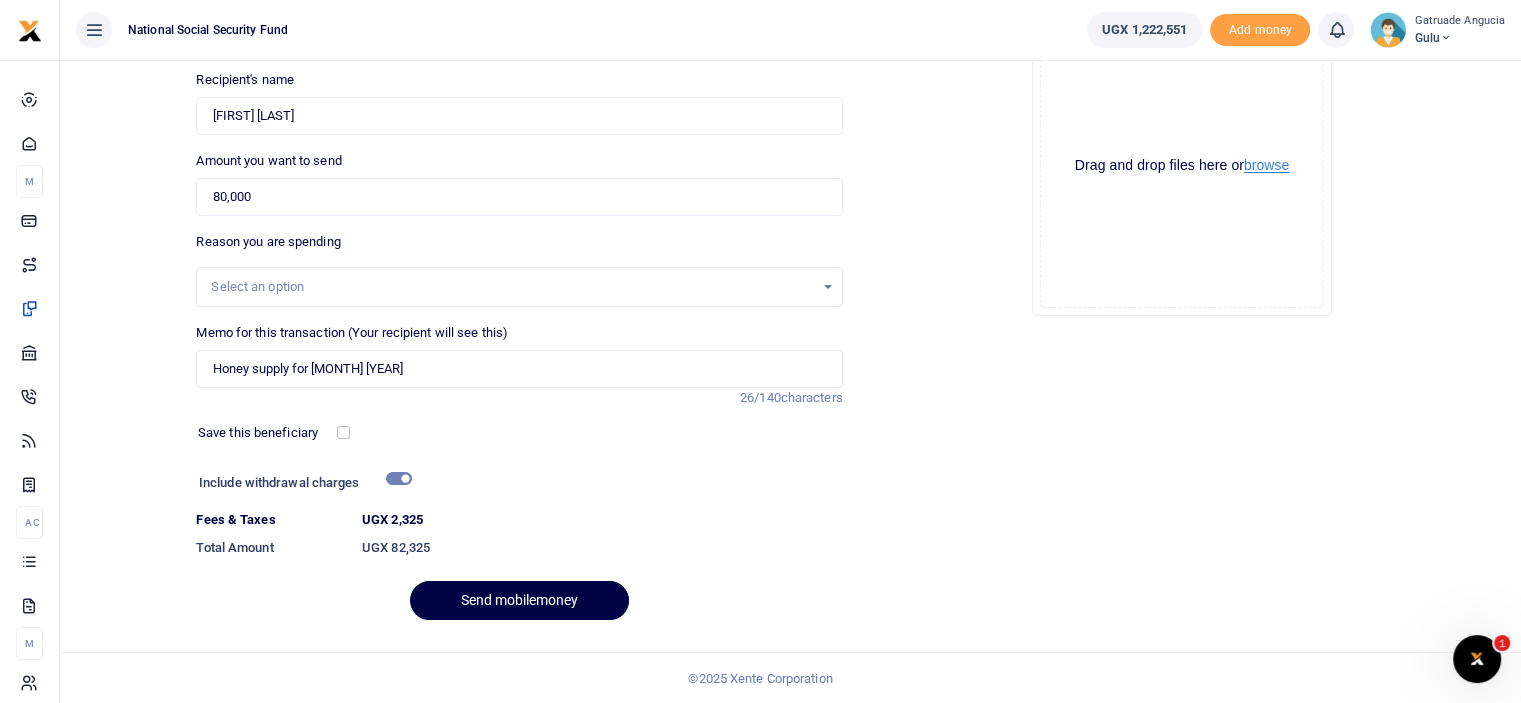 click on "browse" at bounding box center [1266, 165] 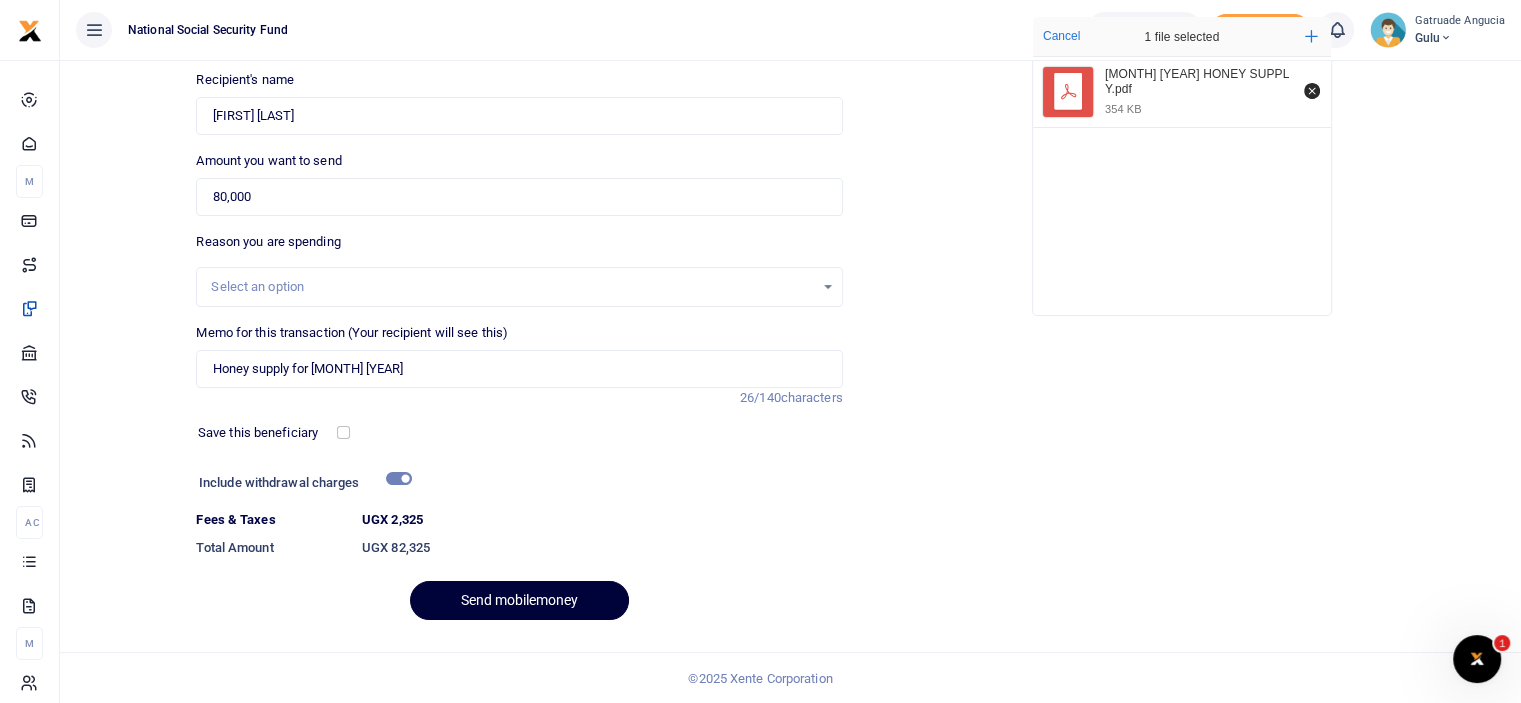 click on "Send mobilemoney" at bounding box center (519, 600) 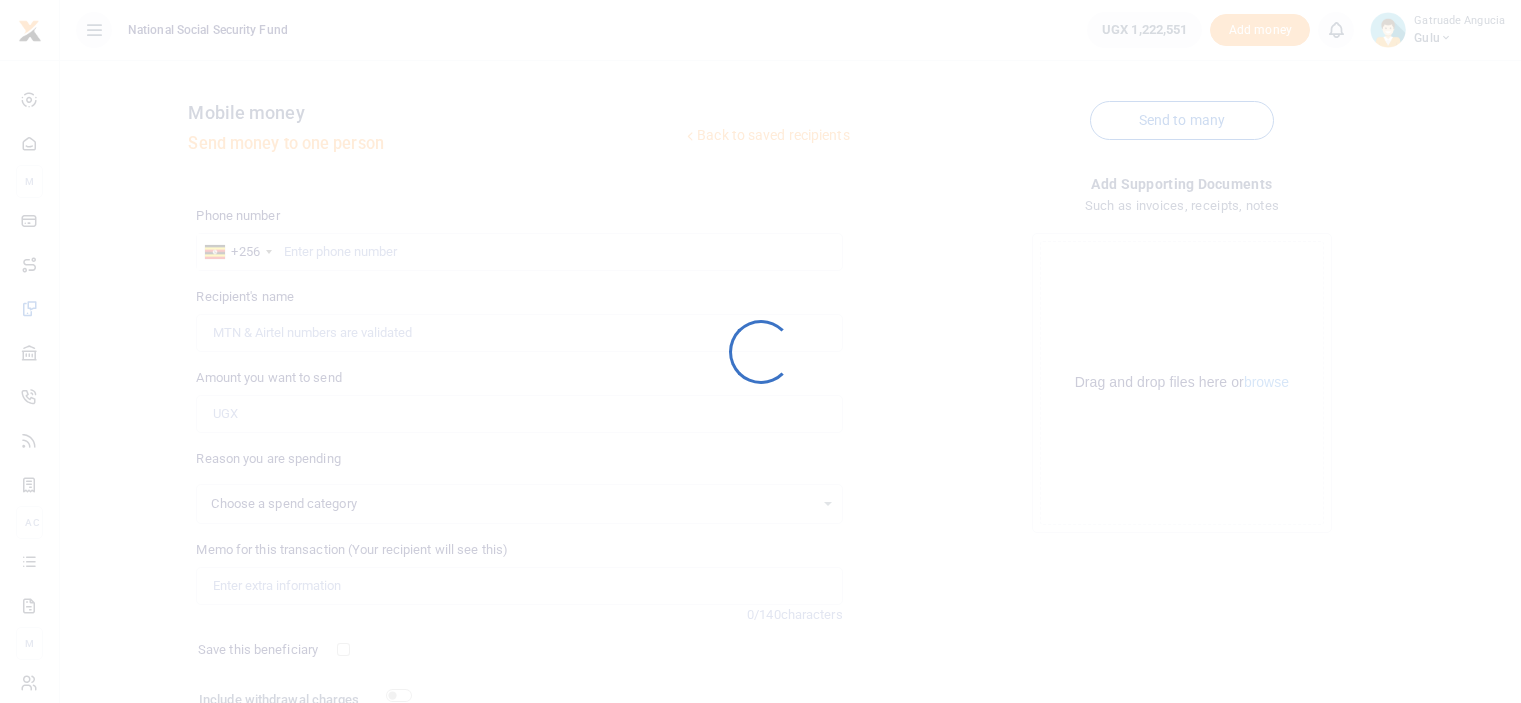 scroll, scrollTop: 162, scrollLeft: 0, axis: vertical 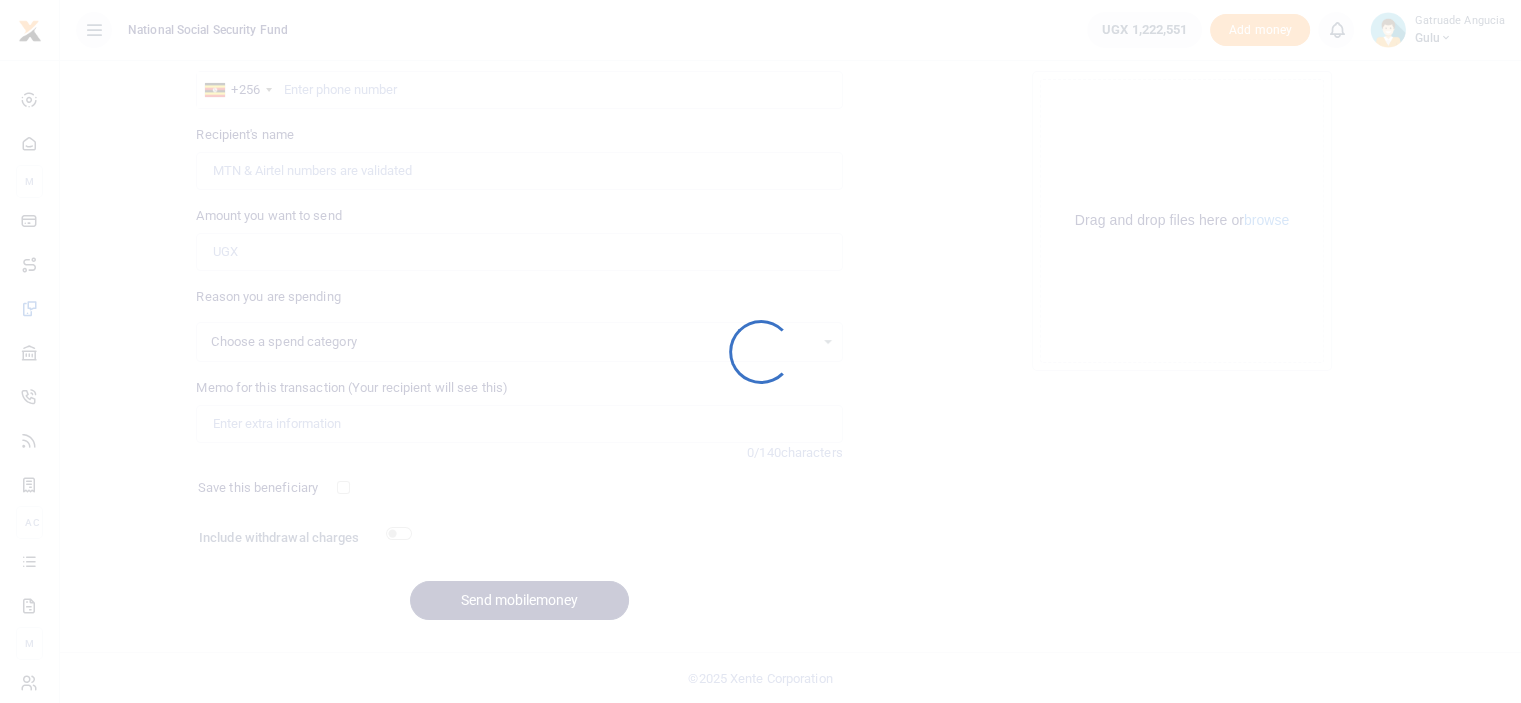 select 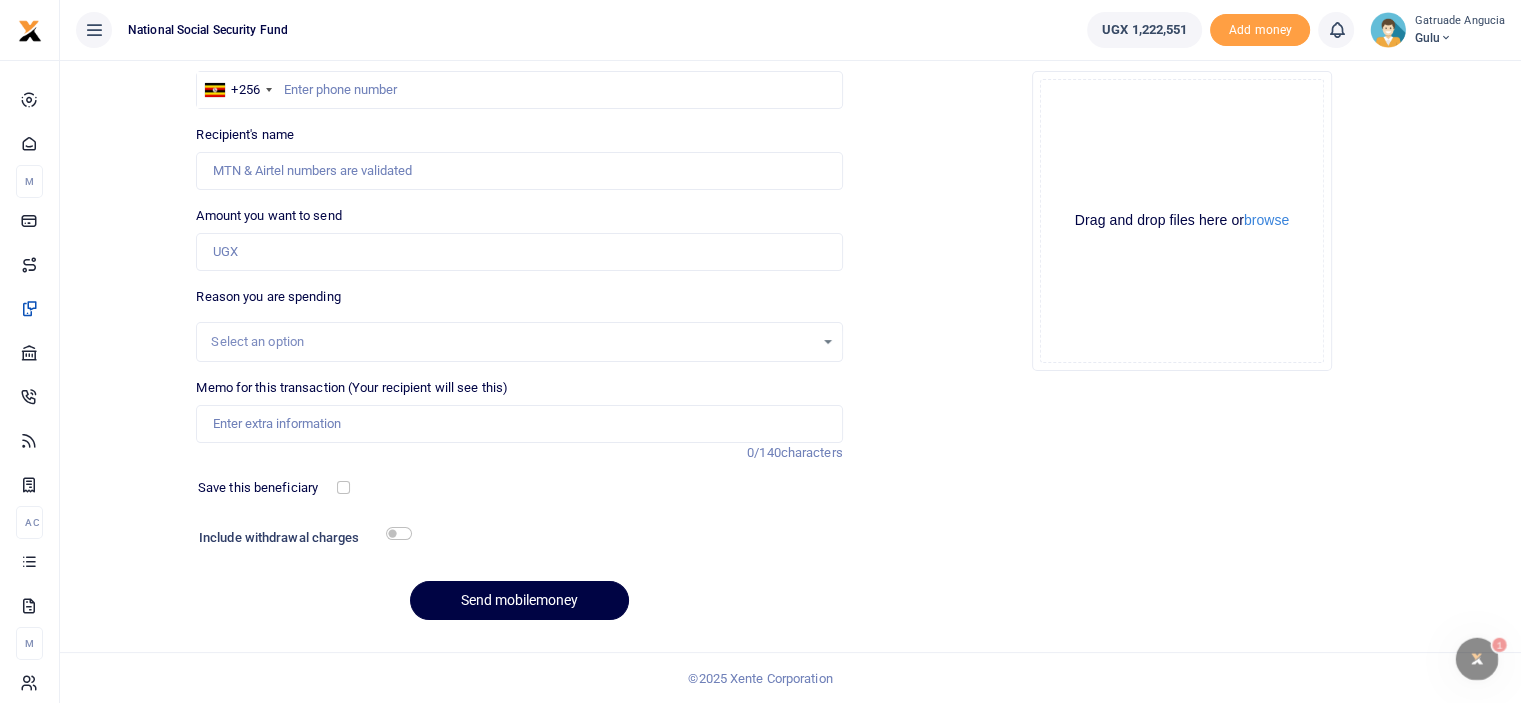 scroll, scrollTop: 0, scrollLeft: 0, axis: both 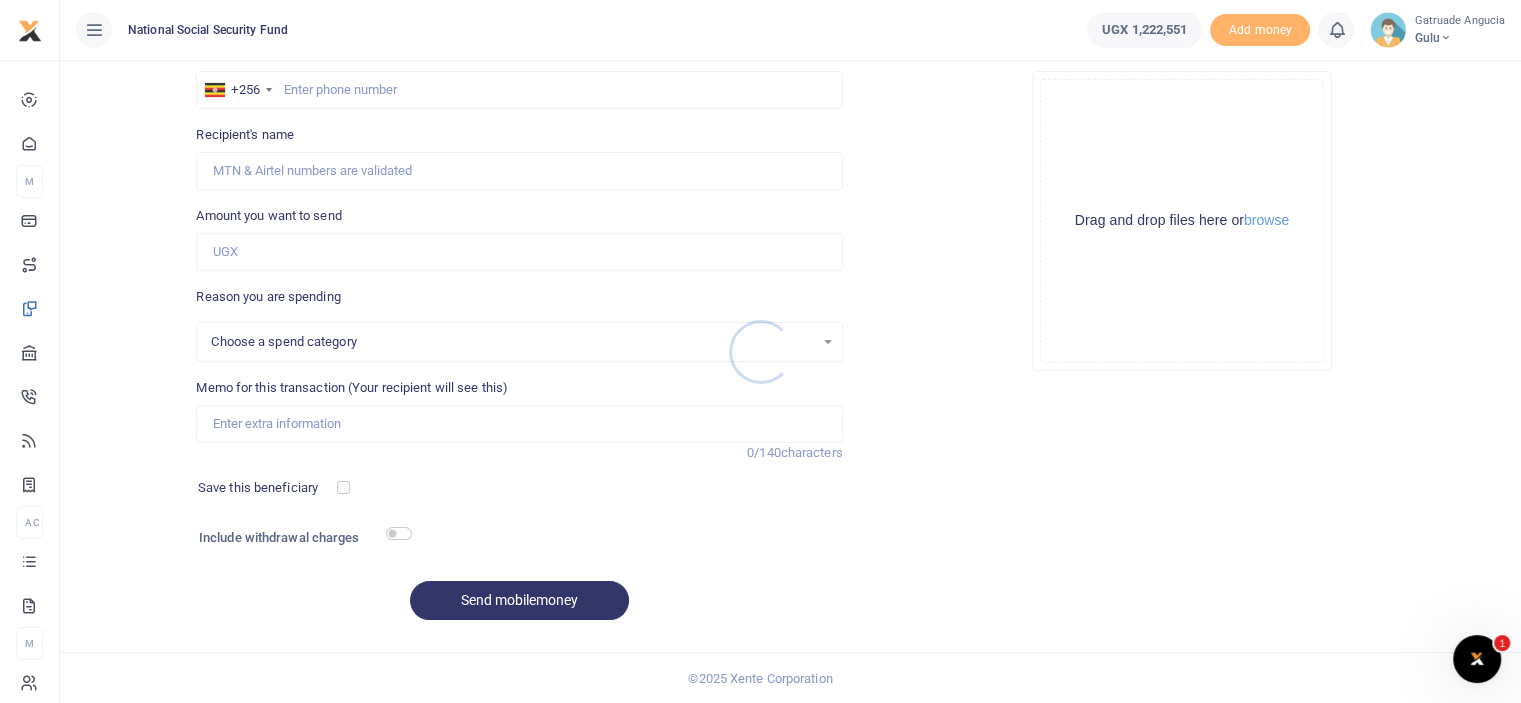 select 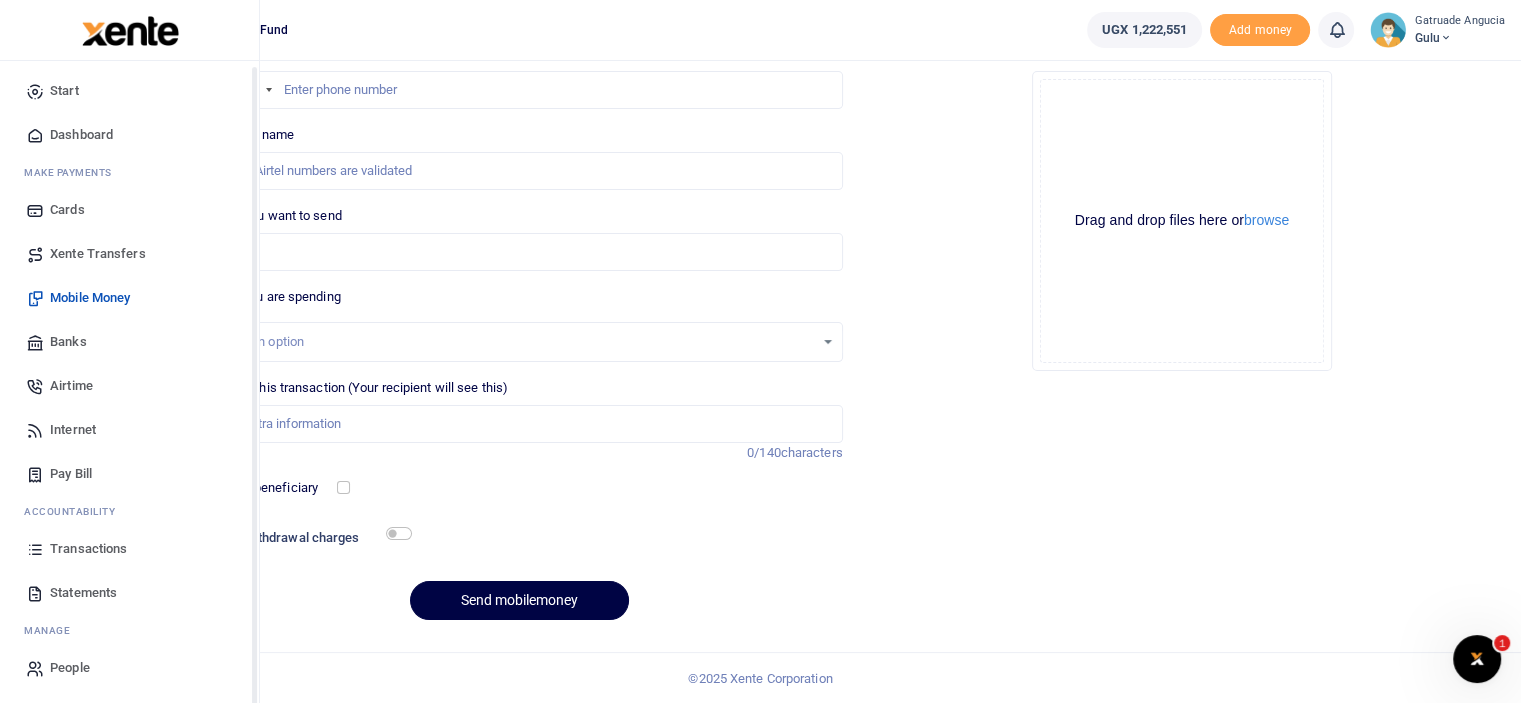 scroll, scrollTop: 9, scrollLeft: 0, axis: vertical 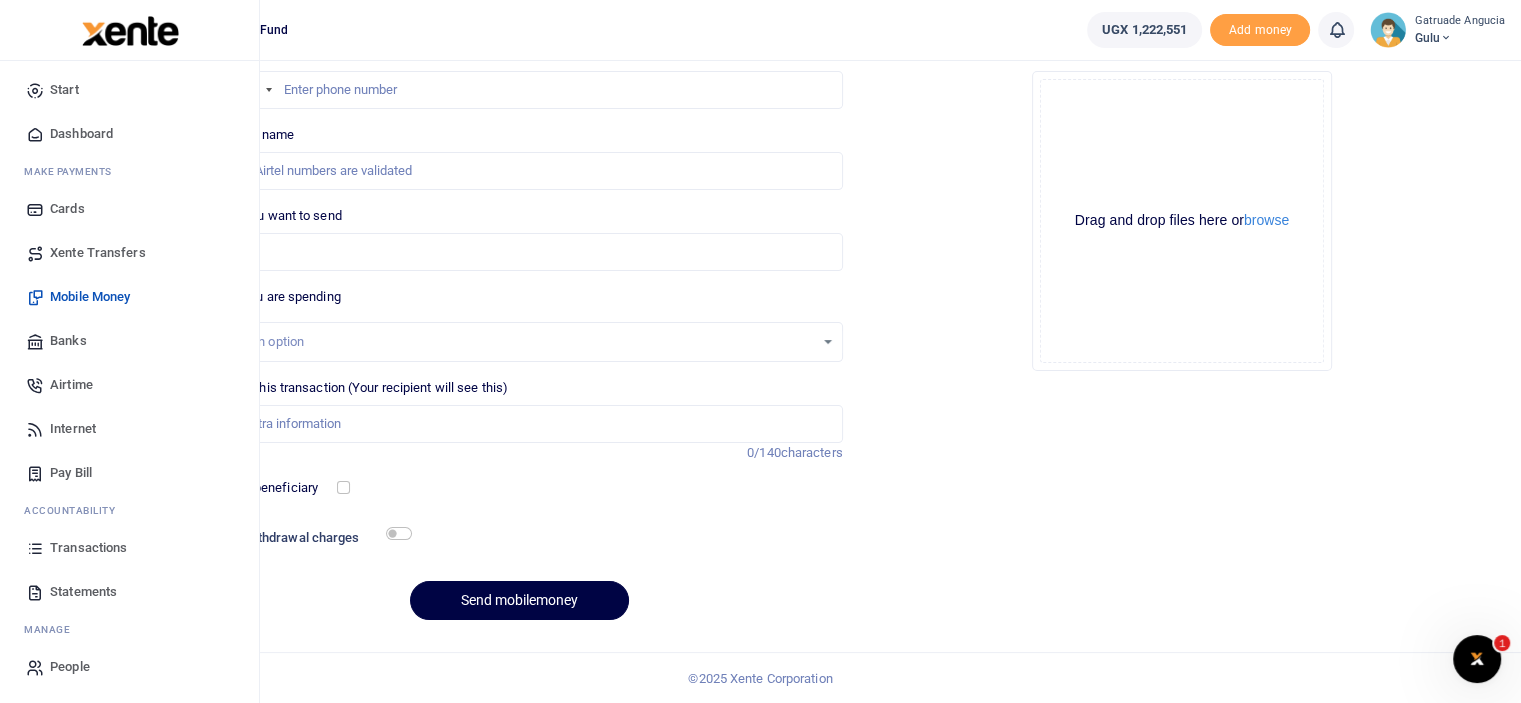 click on "Transactions" at bounding box center [88, 548] 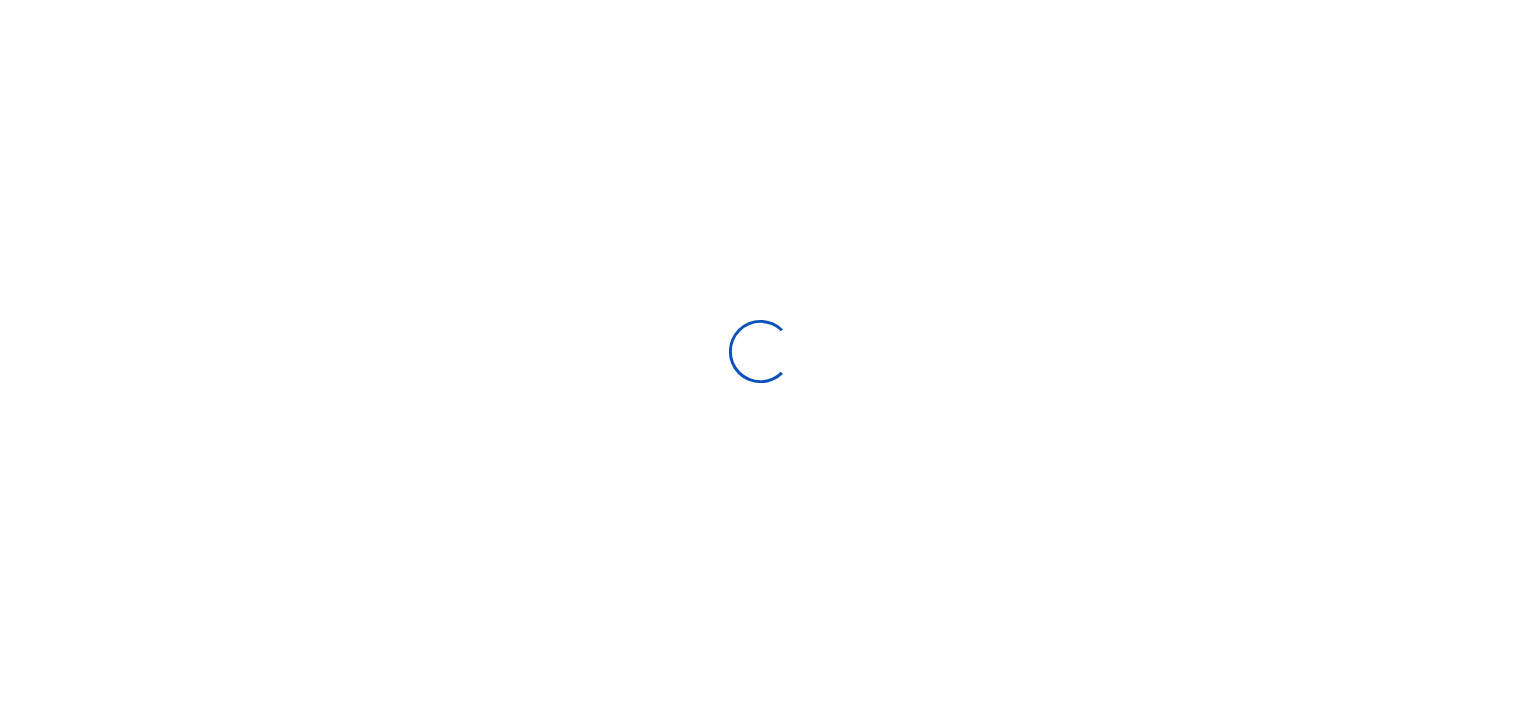 scroll, scrollTop: 0, scrollLeft: 0, axis: both 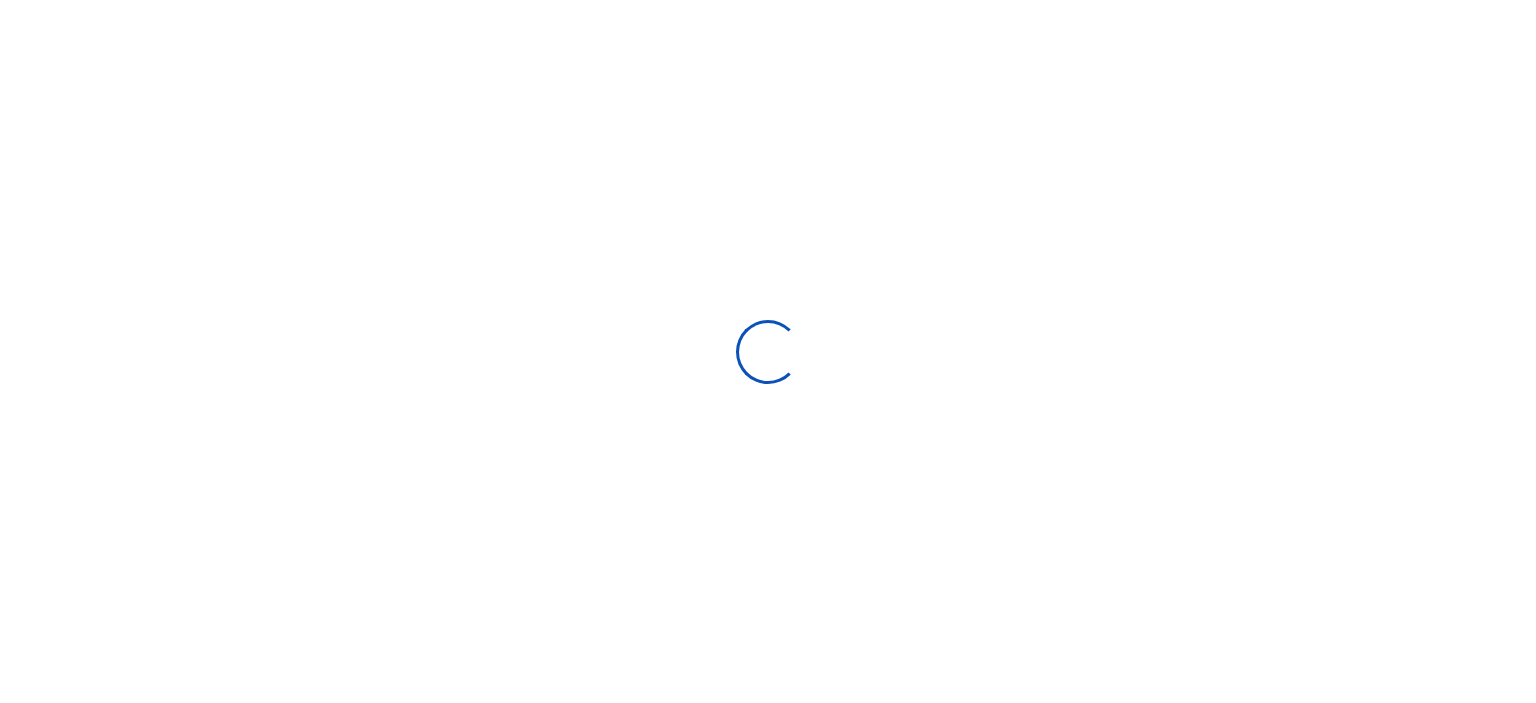 select 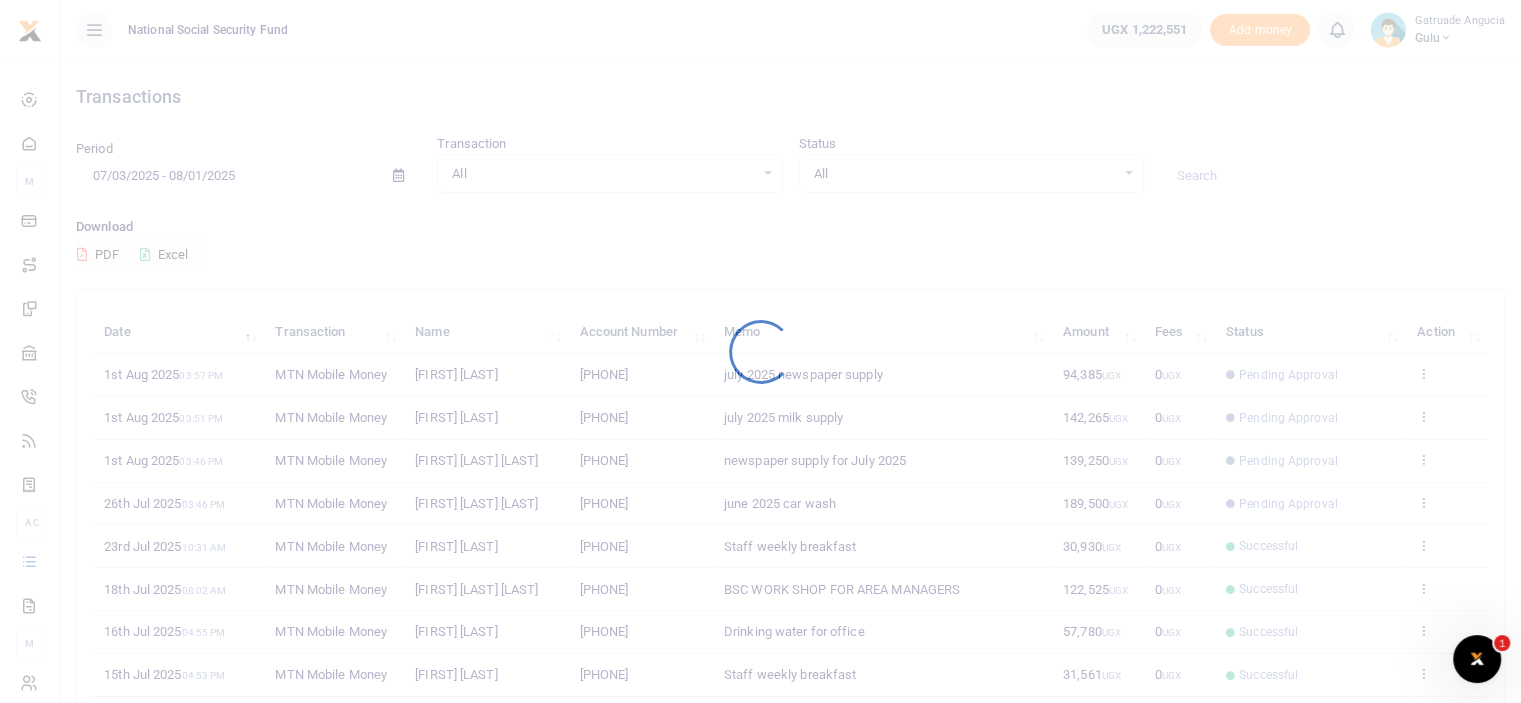 scroll, scrollTop: 0, scrollLeft: 0, axis: both 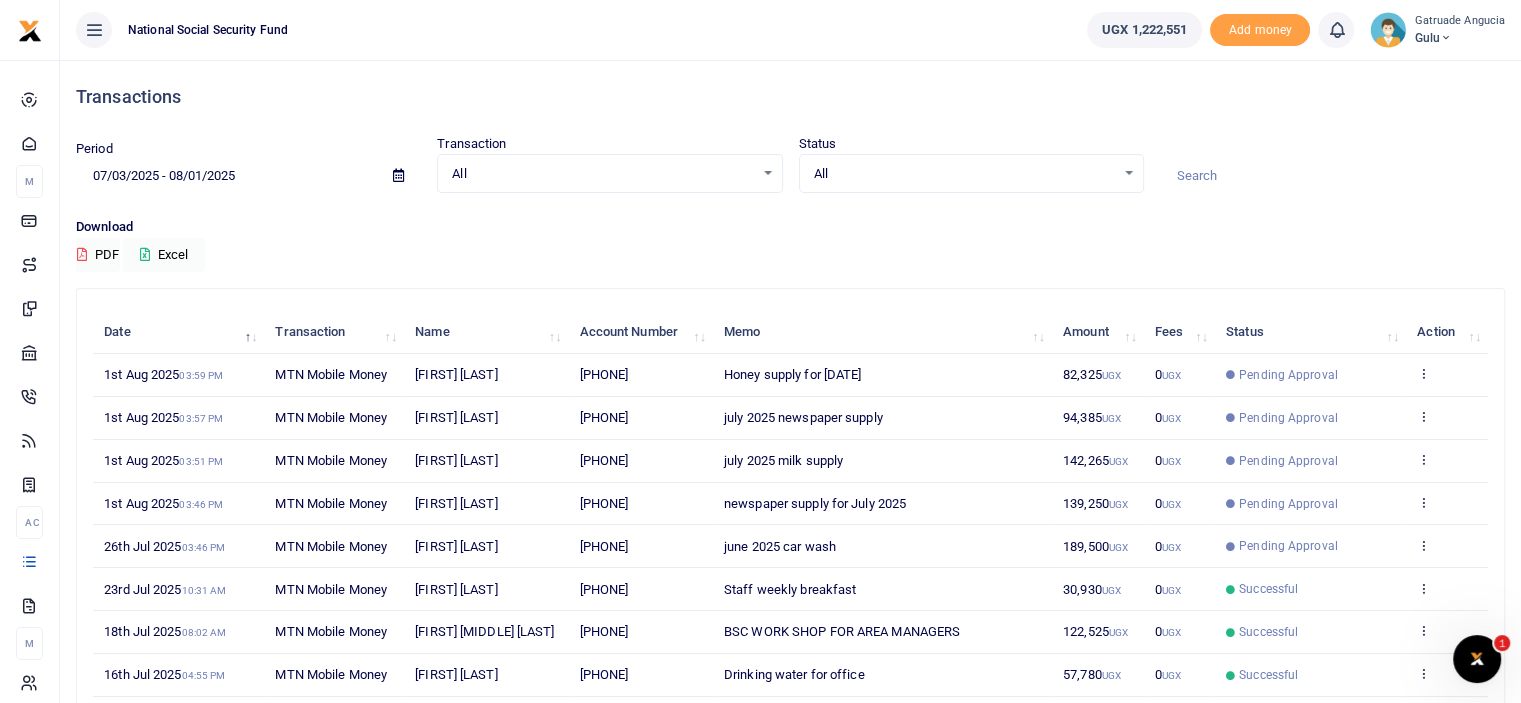 drag, startPoint x: 510, startPoint y: 505, endPoint x: 699, endPoint y: 530, distance: 190.64627 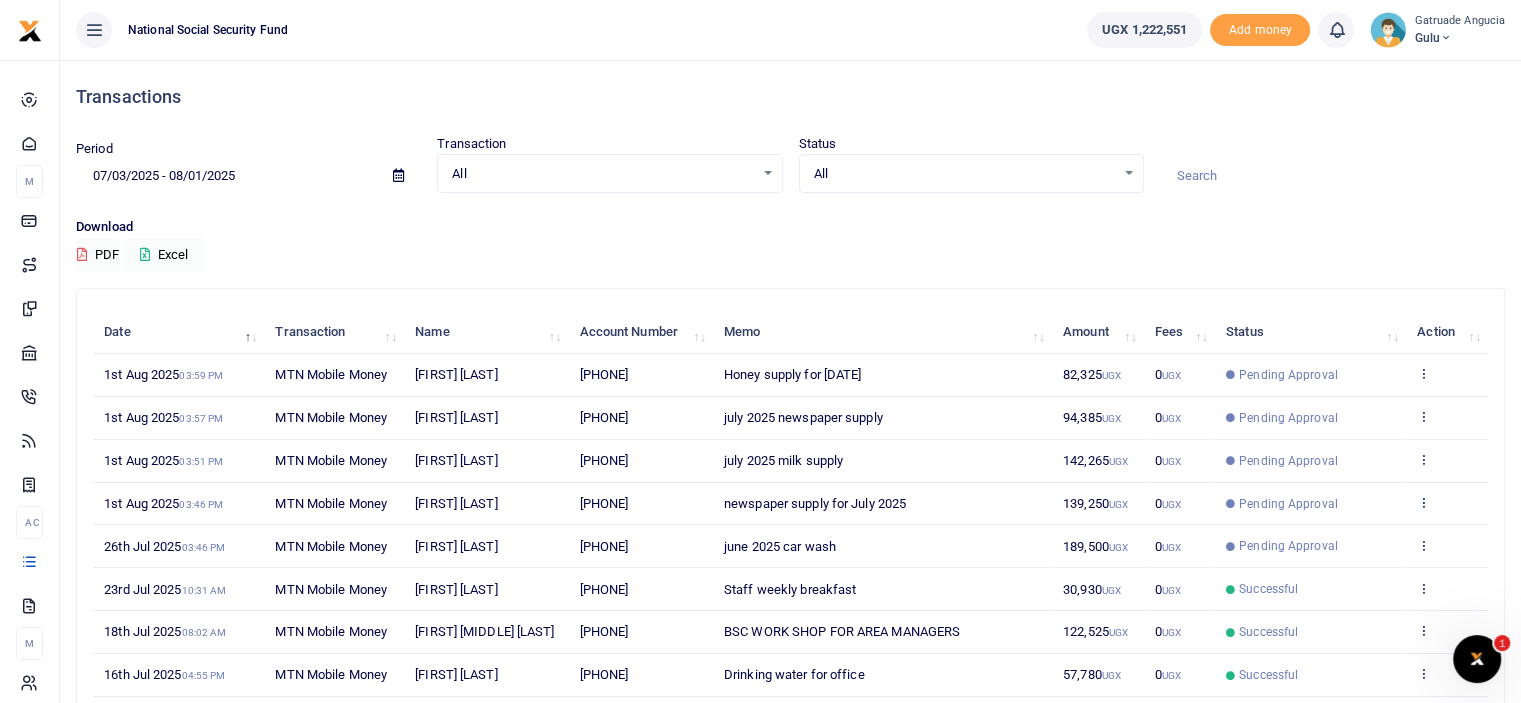 click at bounding box center [1423, 502] 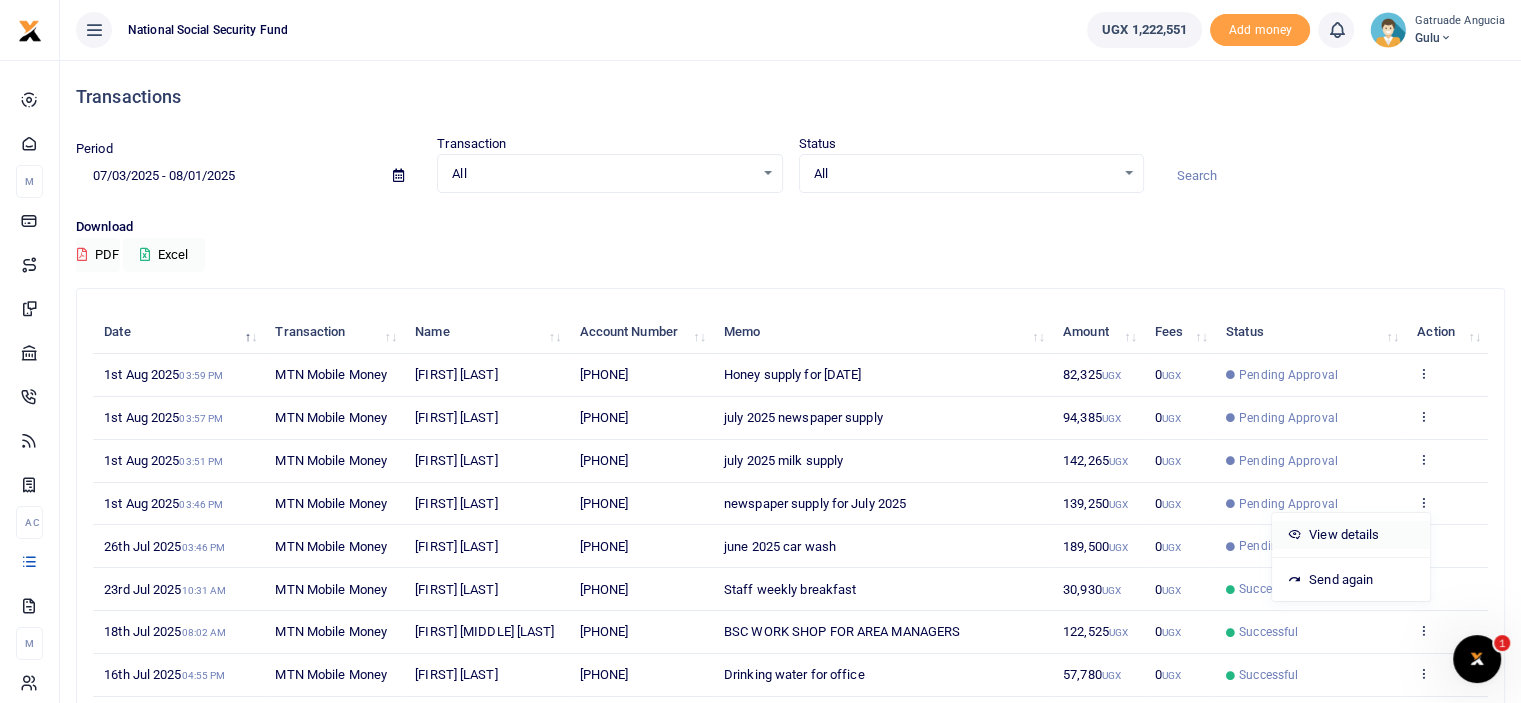 click on "View details" at bounding box center (1351, 535) 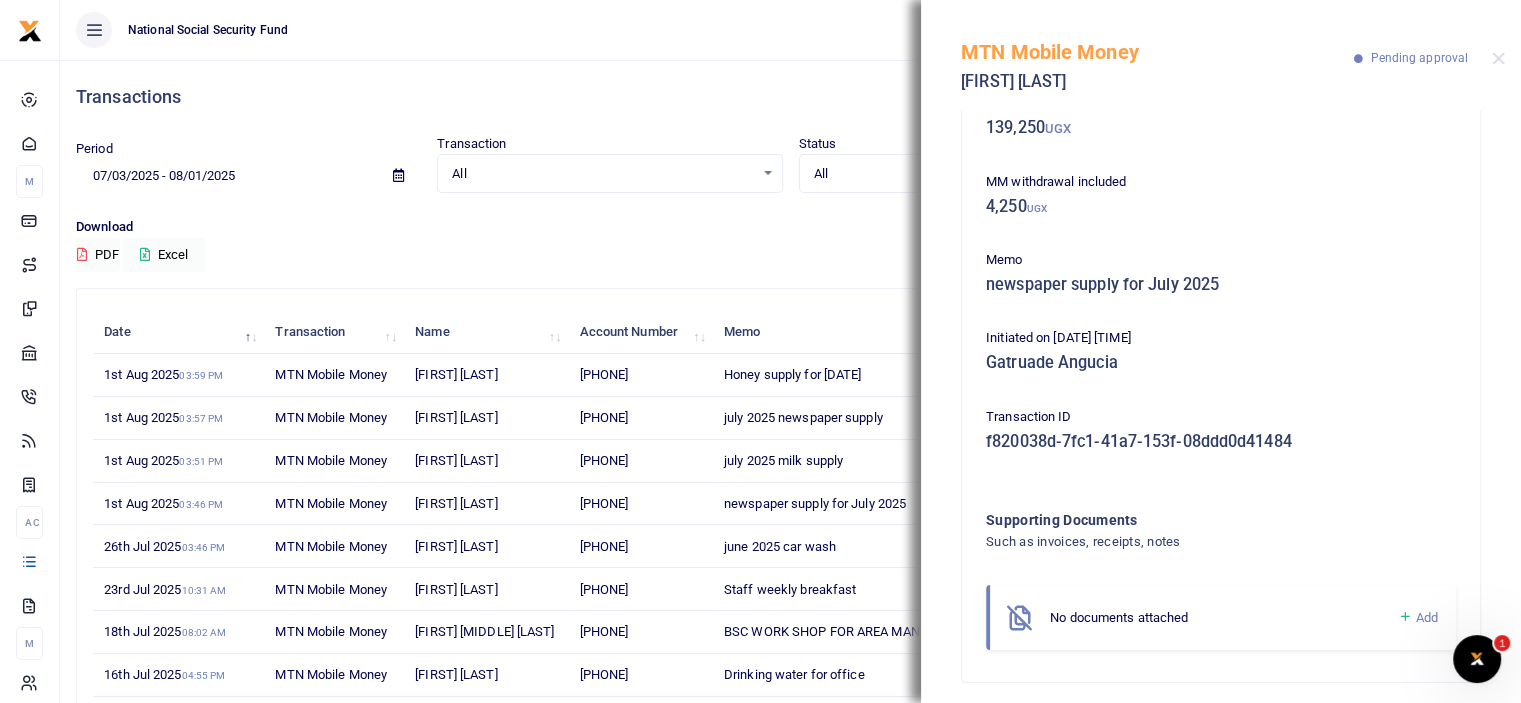 scroll, scrollTop: 136, scrollLeft: 0, axis: vertical 